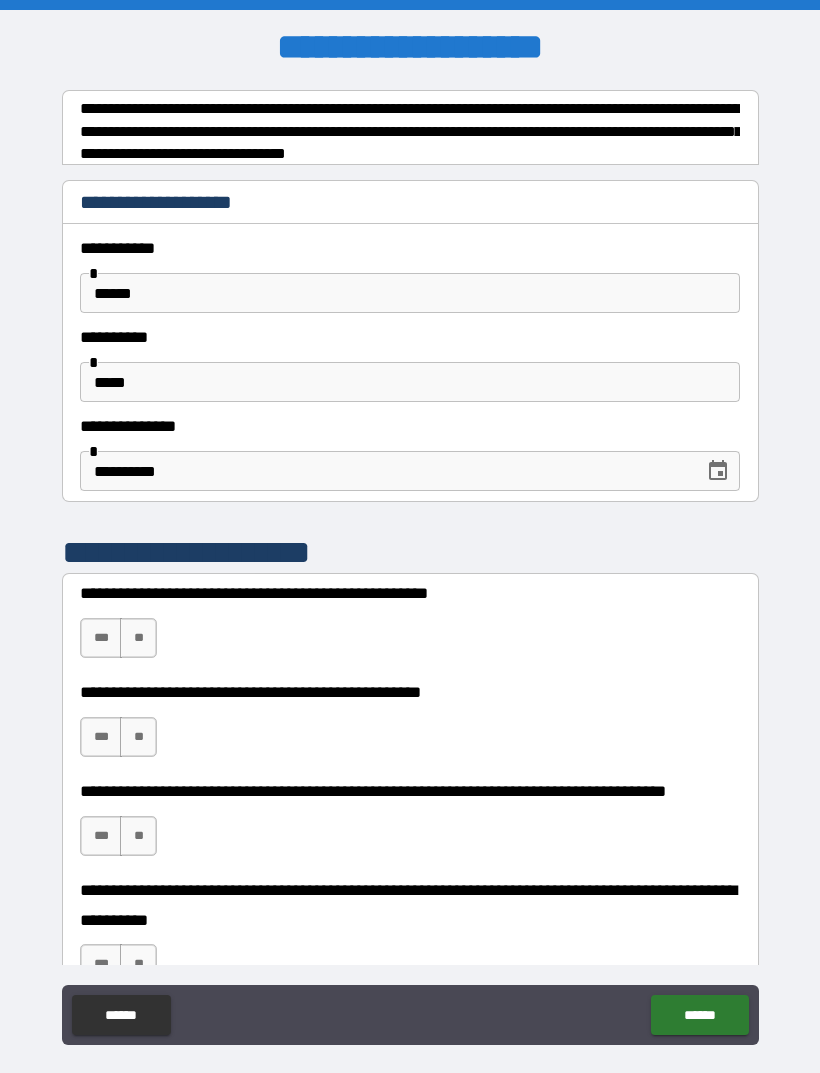scroll, scrollTop: 64, scrollLeft: 0, axis: vertical 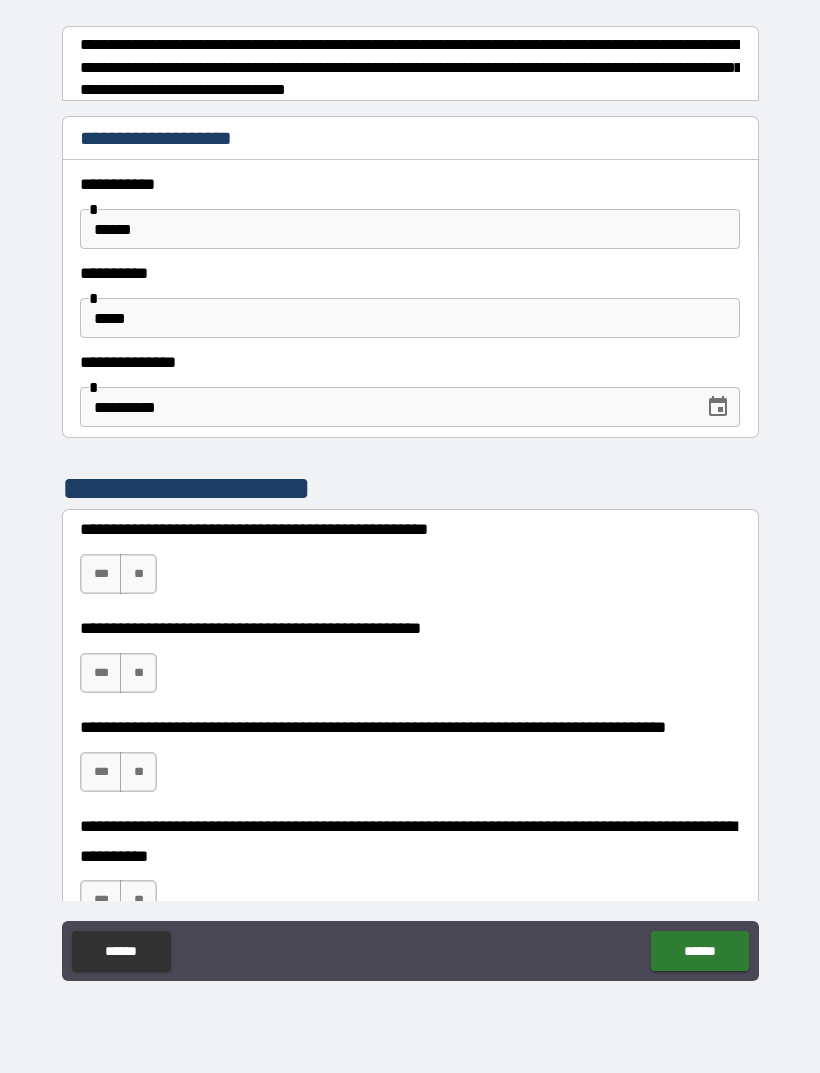 click on "***" at bounding box center (101, 574) 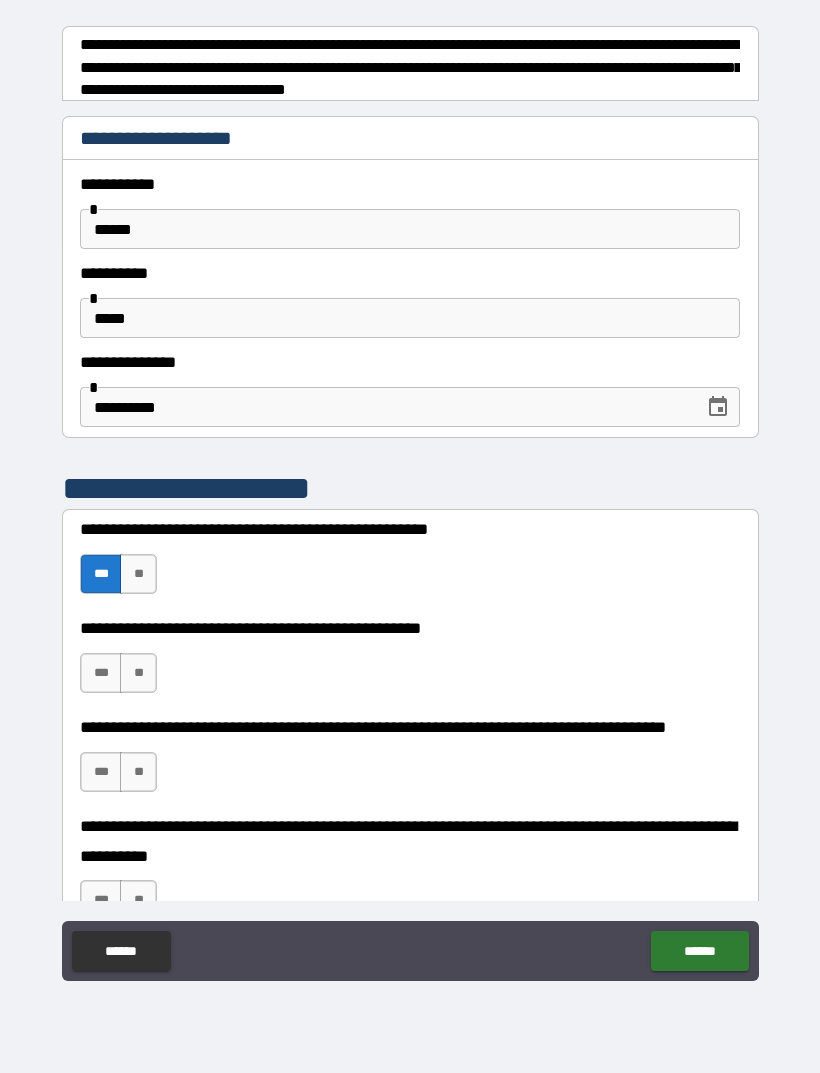 click on "***" at bounding box center [101, 673] 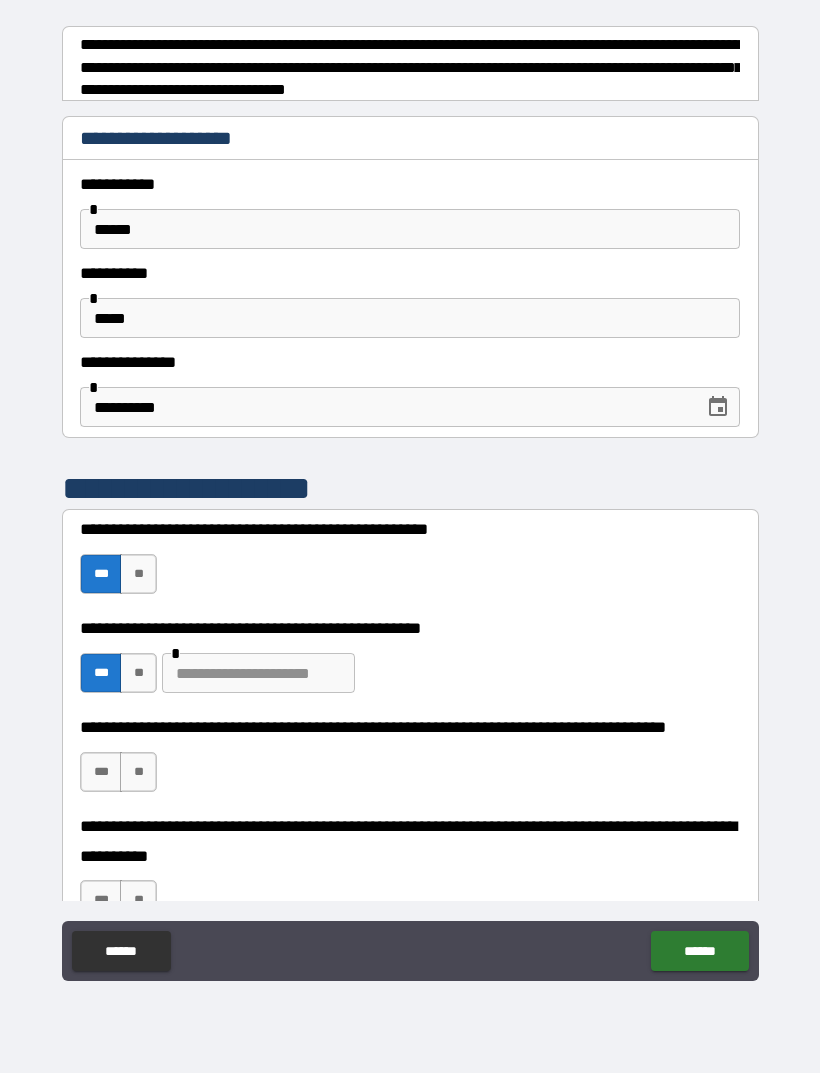 click on "**" at bounding box center (138, 574) 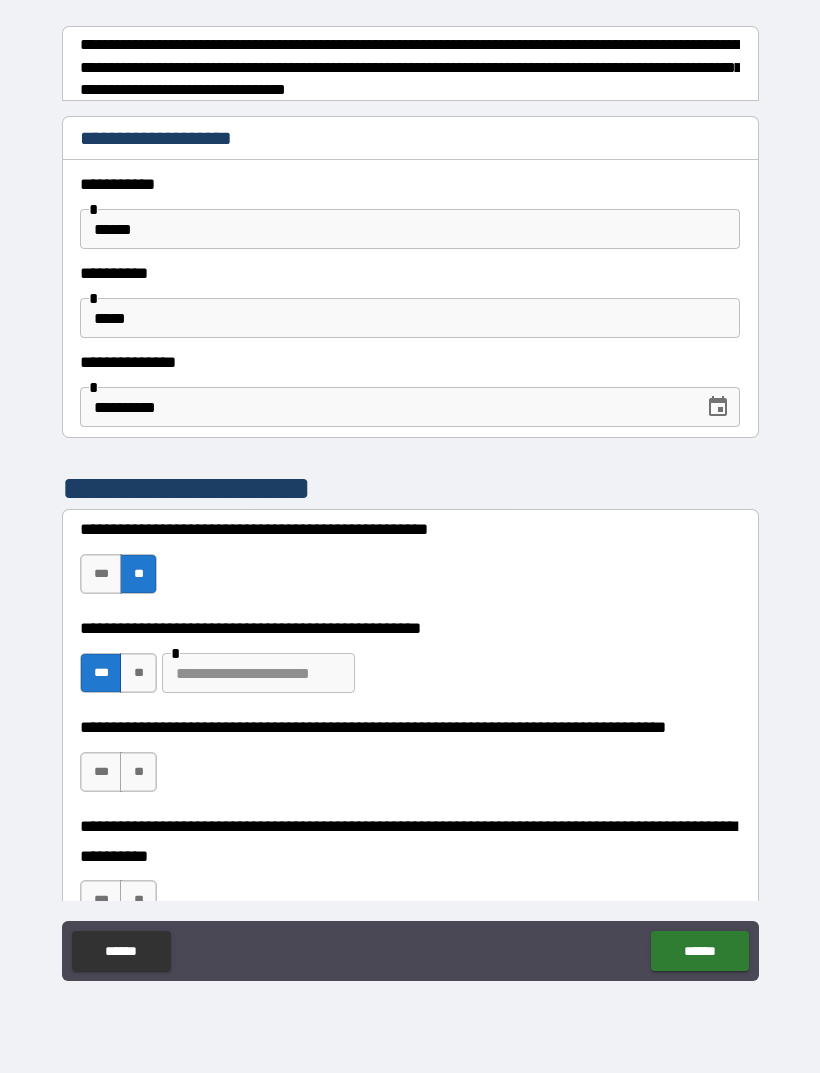 click on "*** **" at bounding box center (121, 579) 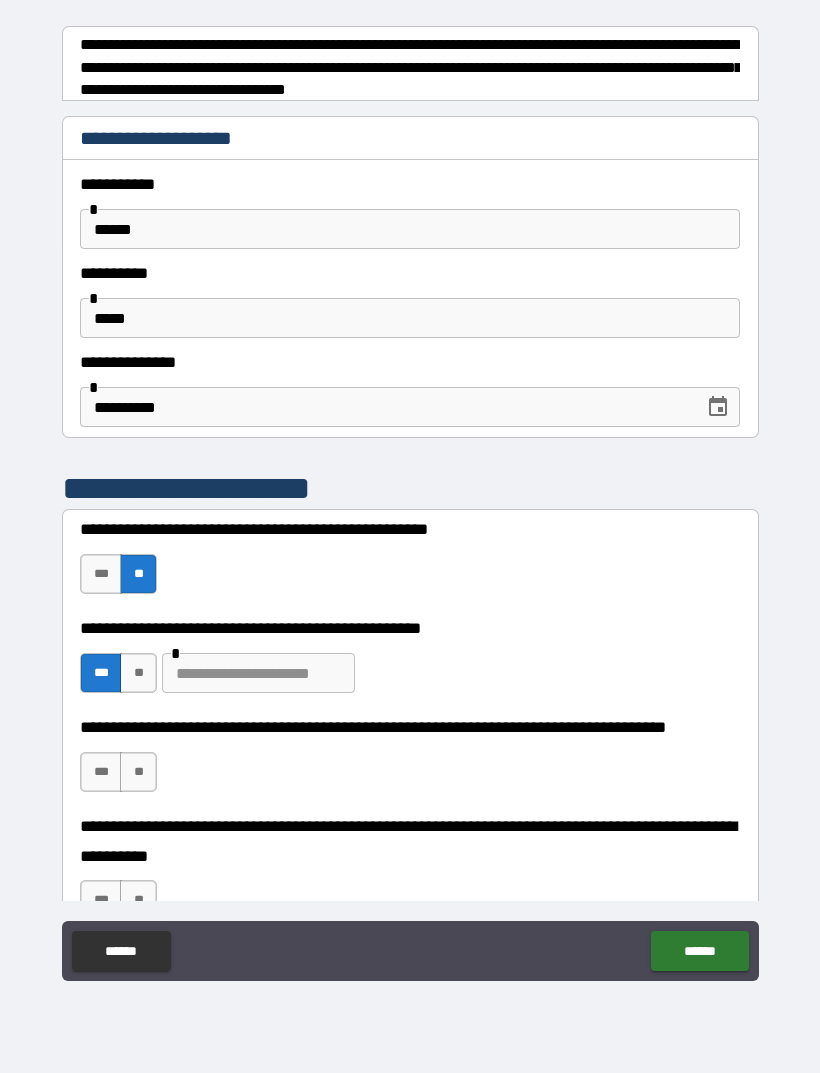 click on "**" at bounding box center [138, 673] 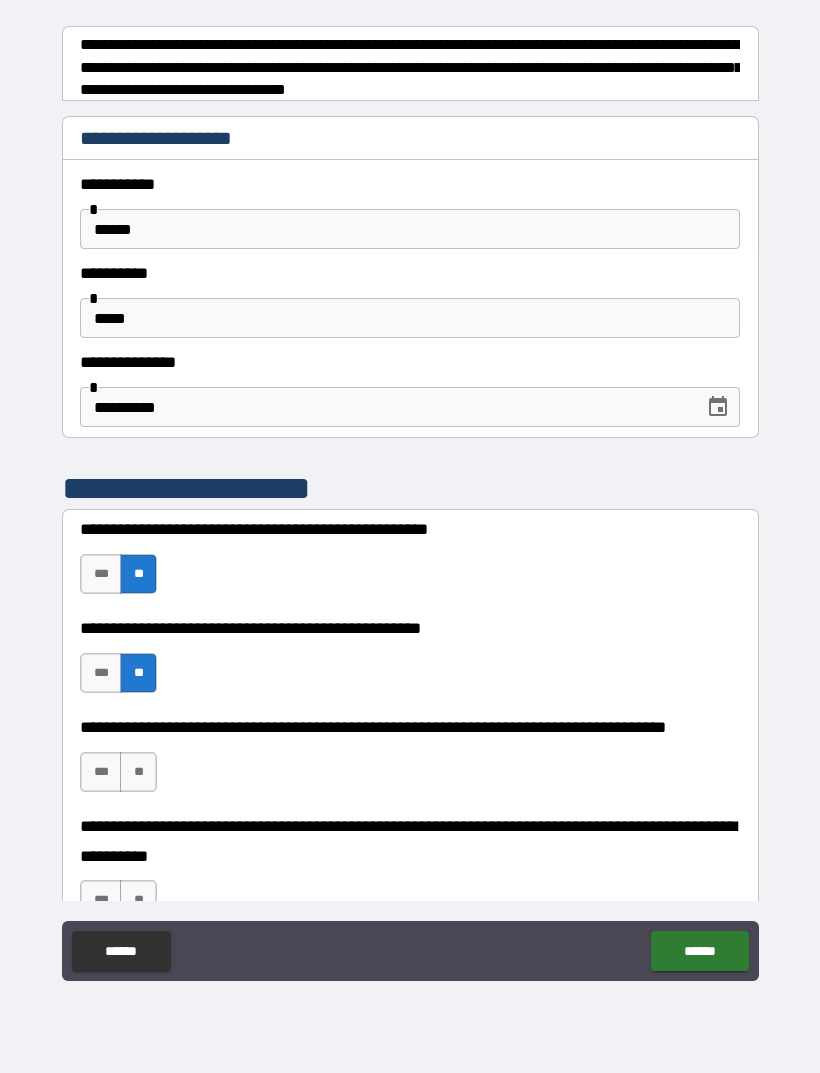 click on "**" at bounding box center (138, 772) 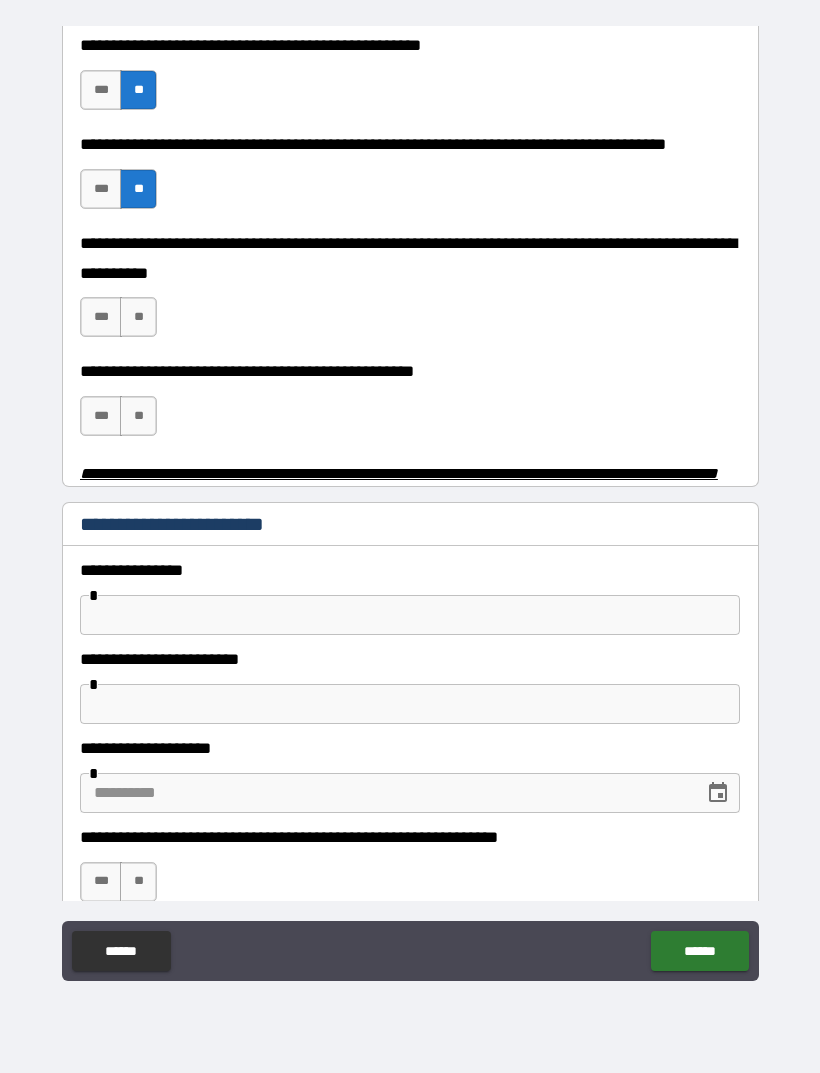 scroll, scrollTop: 583, scrollLeft: 0, axis: vertical 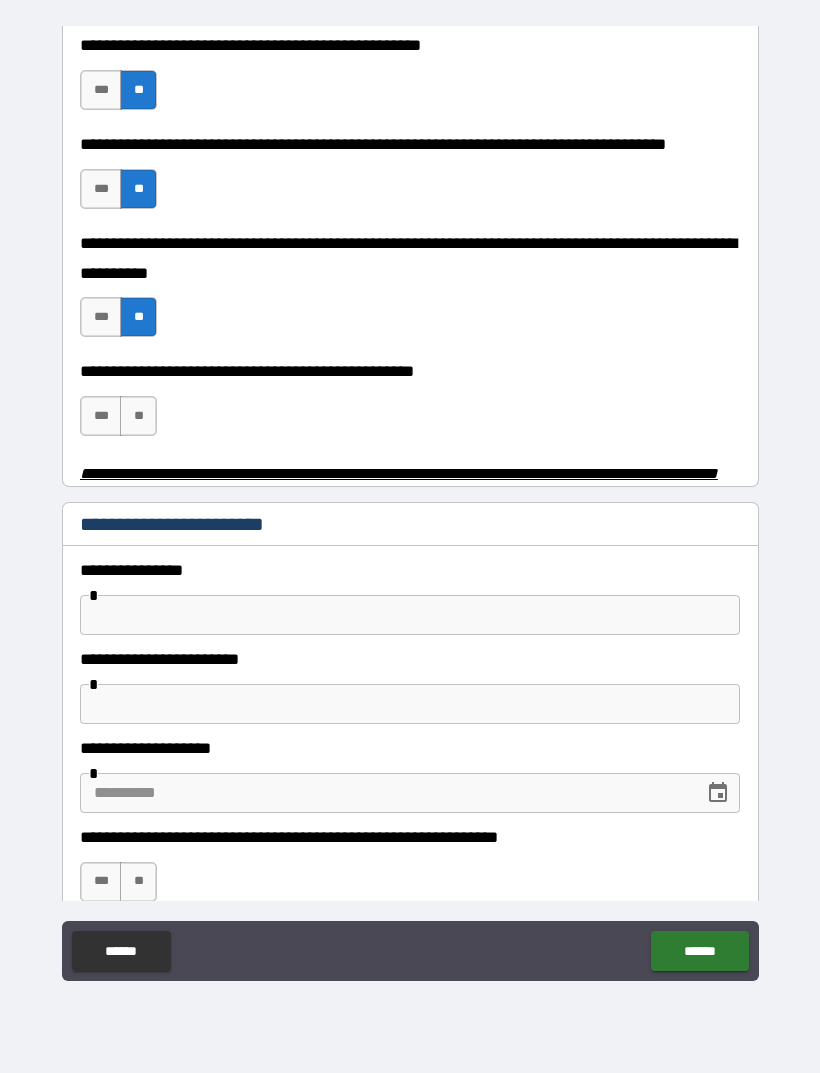 click on "**" at bounding box center (138, 416) 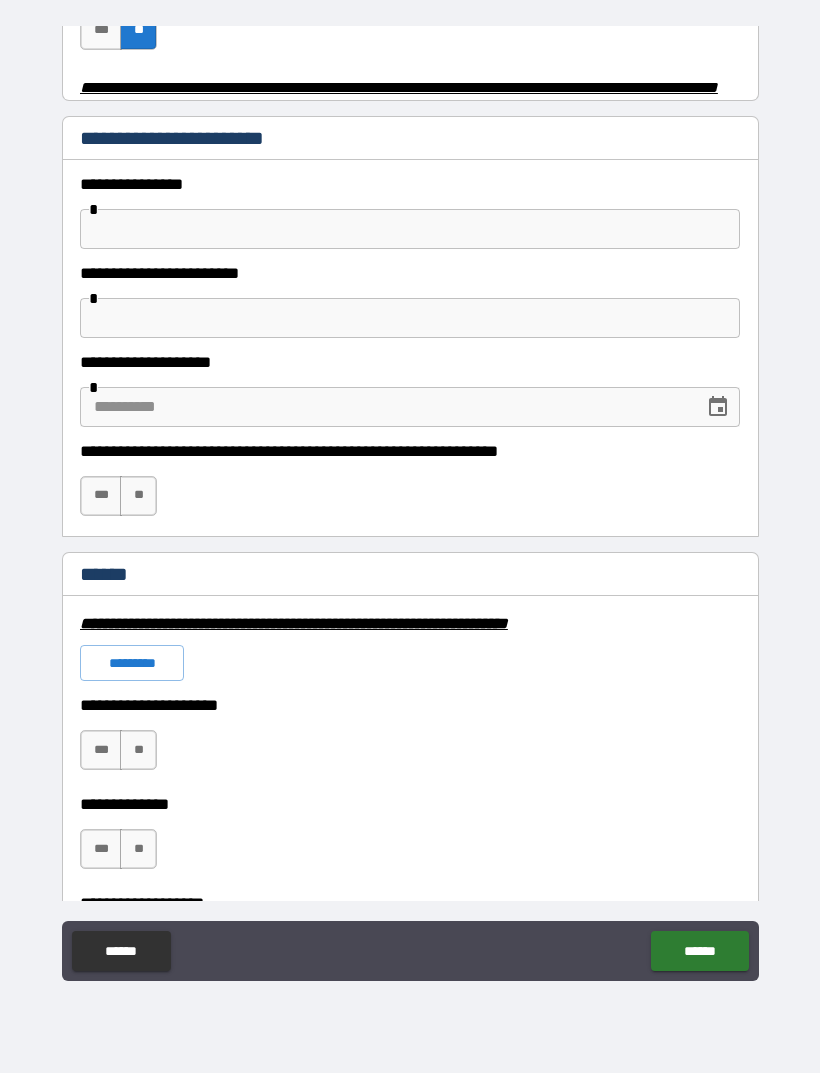 scroll, scrollTop: 969, scrollLeft: 0, axis: vertical 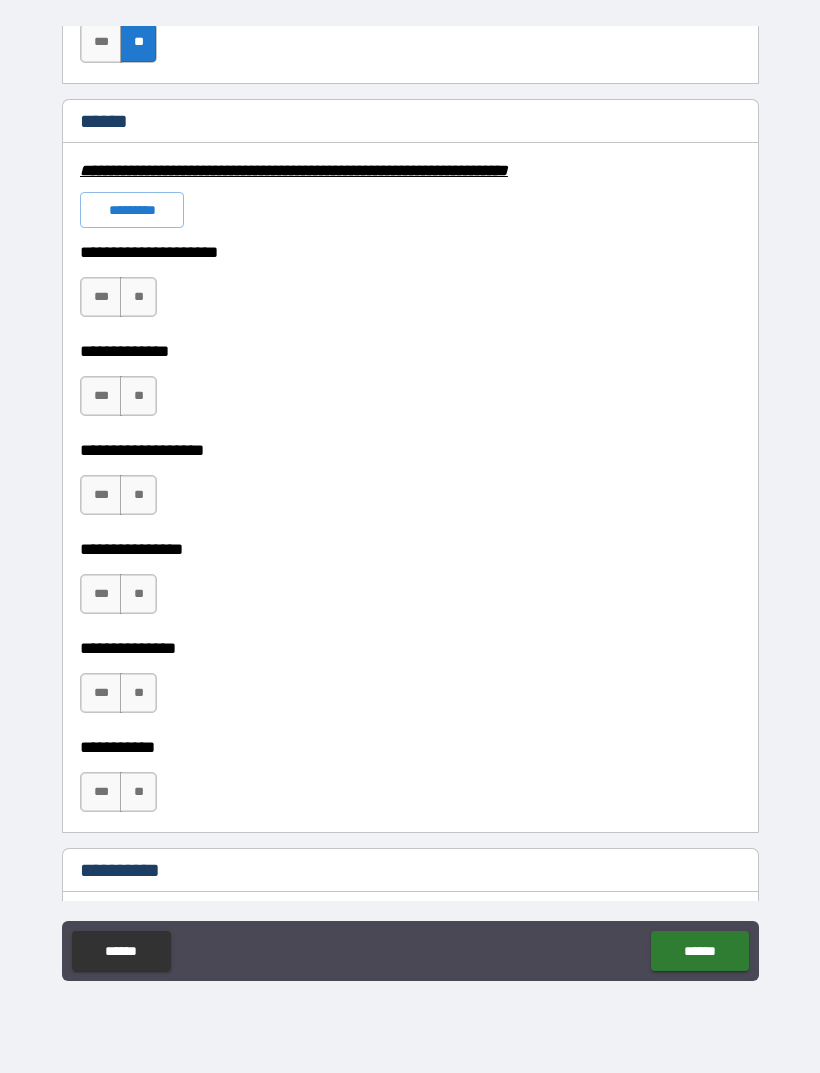 click on "*********" at bounding box center [132, 210] 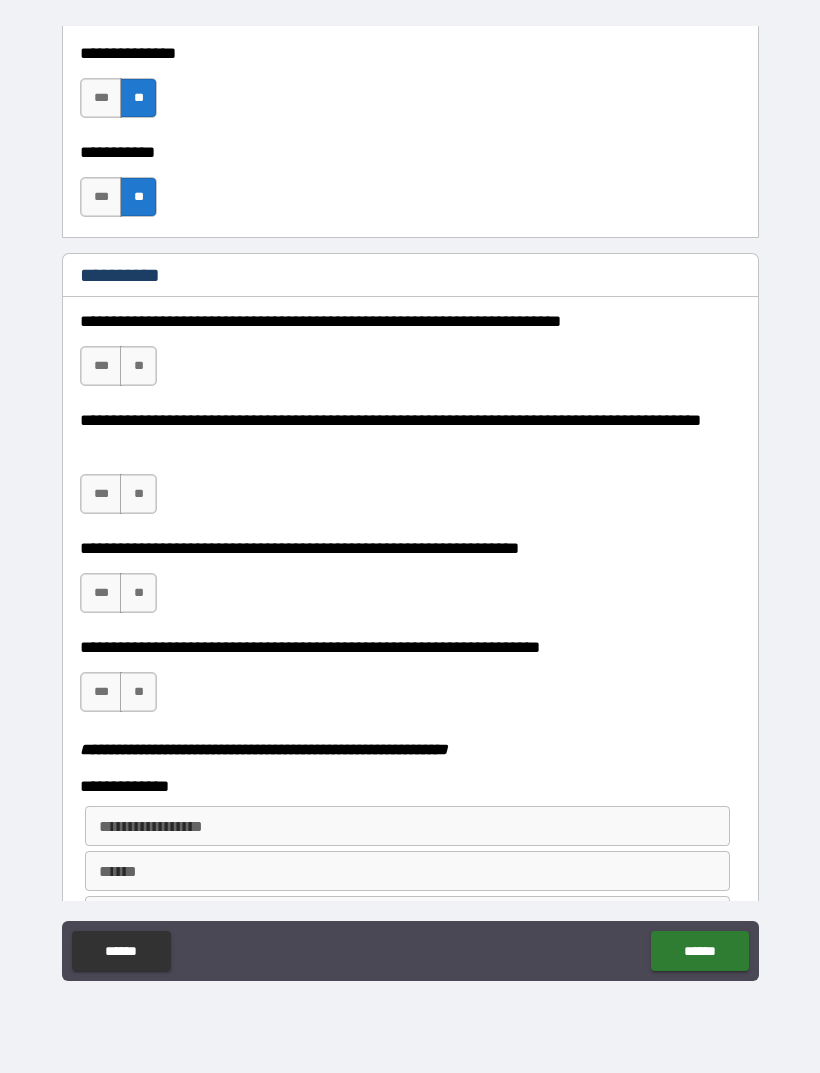 scroll, scrollTop: 2018, scrollLeft: 0, axis: vertical 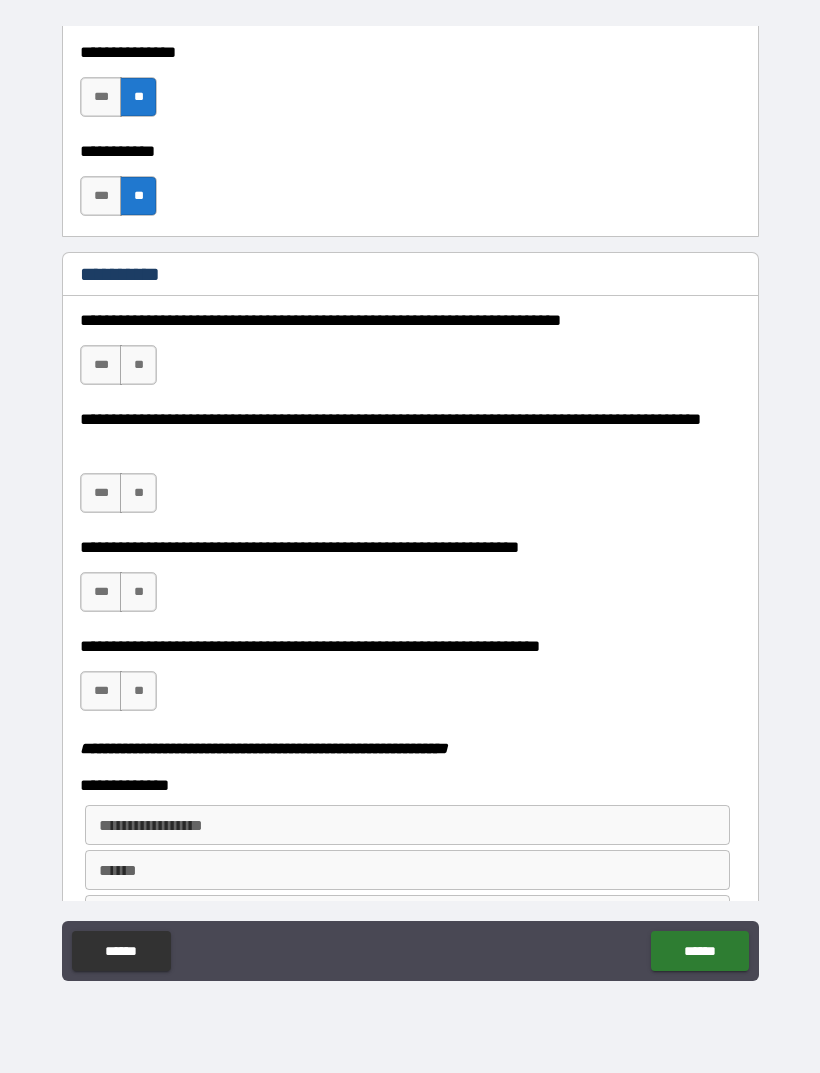 click on "**" at bounding box center [138, 365] 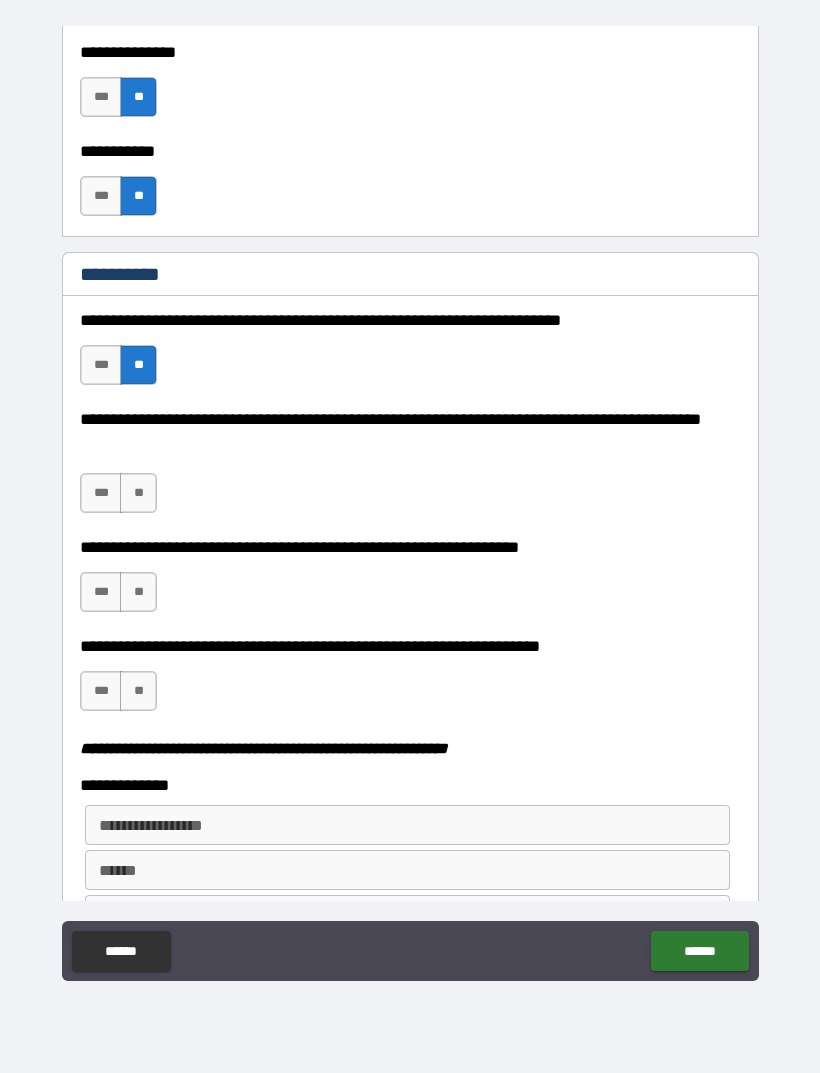 click on "**" at bounding box center [138, 493] 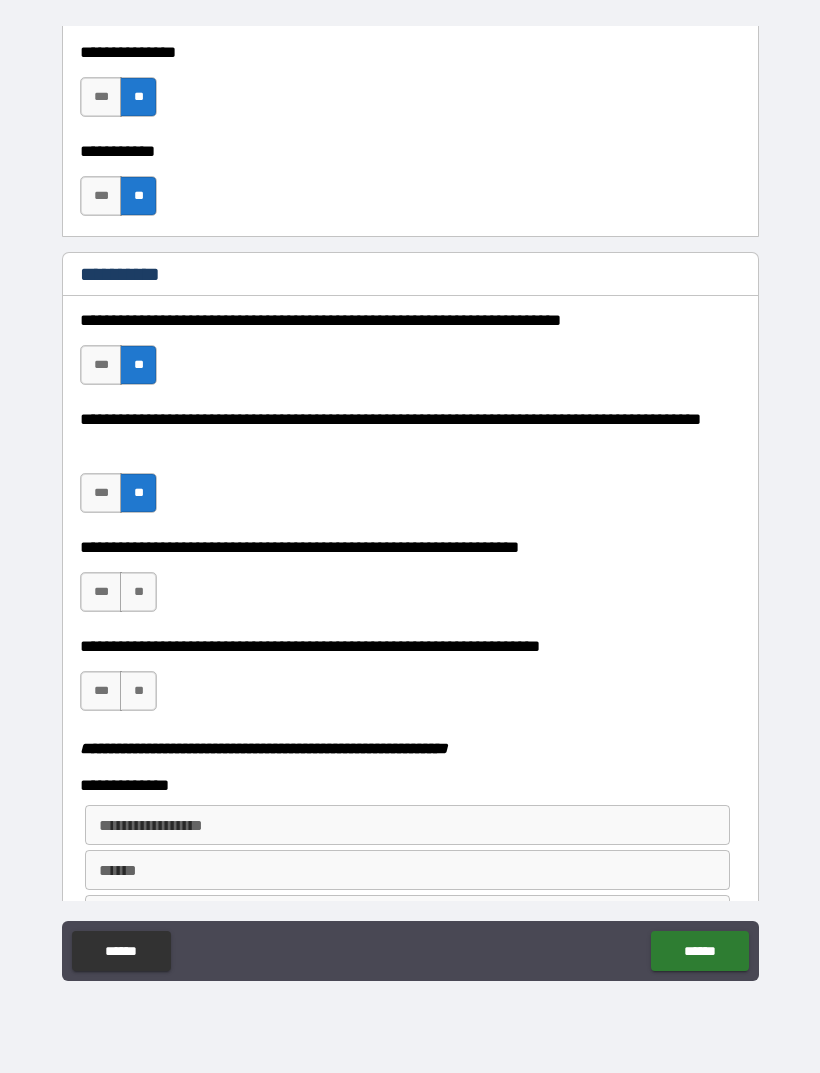 click on "**" at bounding box center (138, 592) 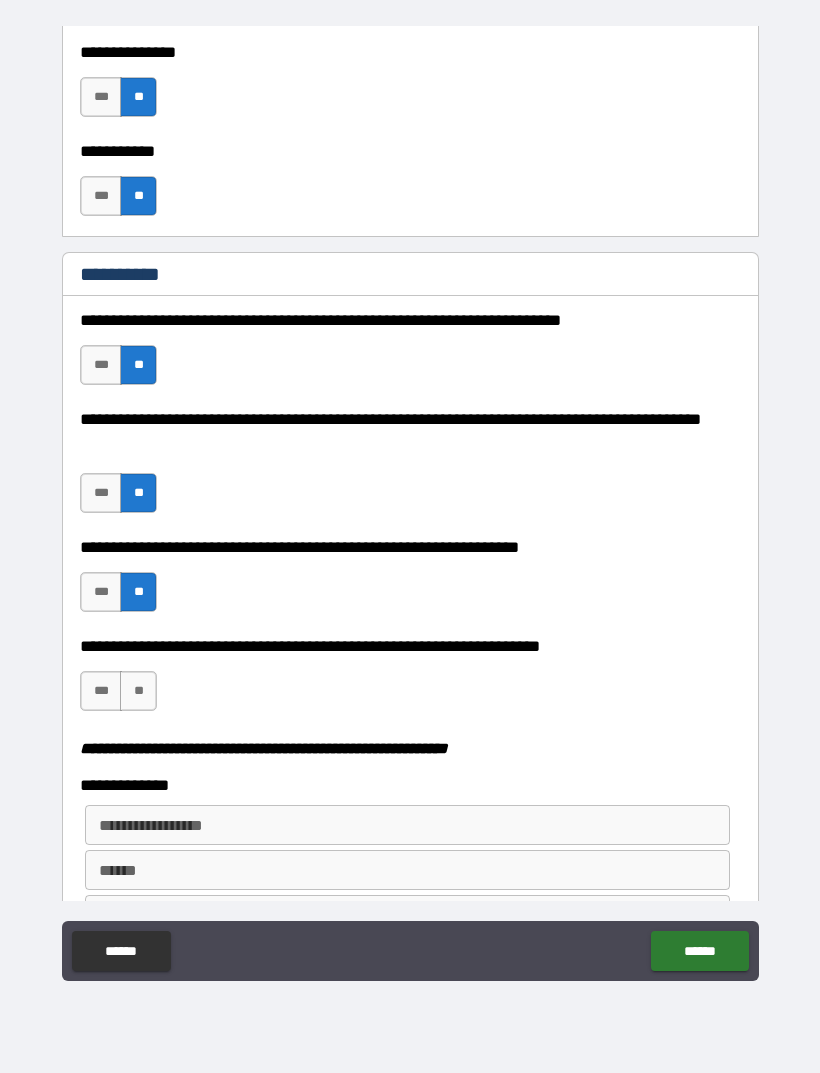 scroll, scrollTop: 2072, scrollLeft: 0, axis: vertical 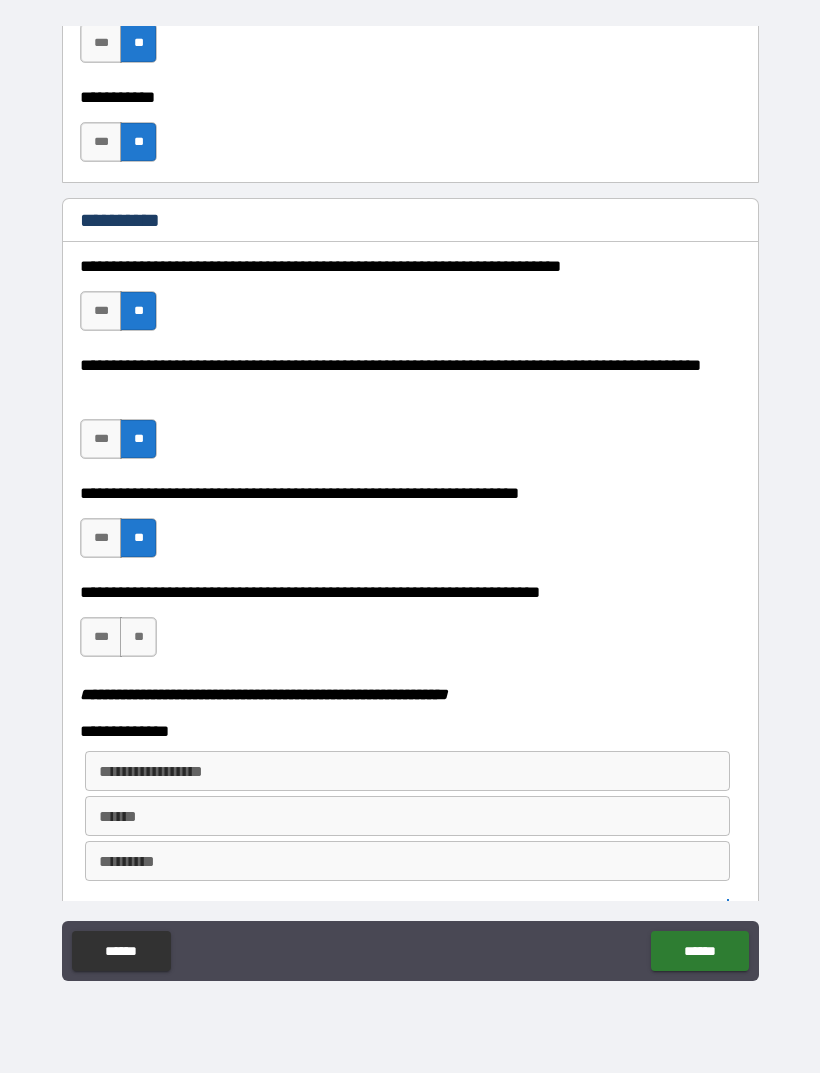 click on "**********" at bounding box center (410, 507) 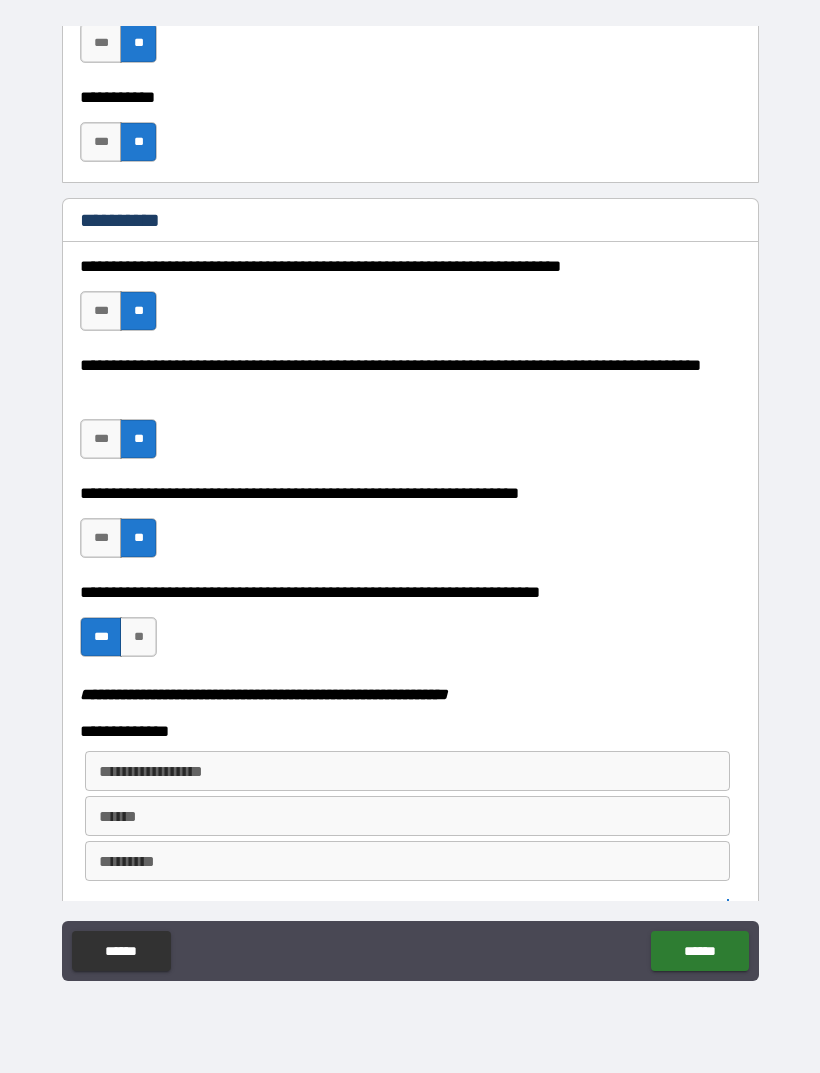 click on "**********" at bounding box center [407, 771] 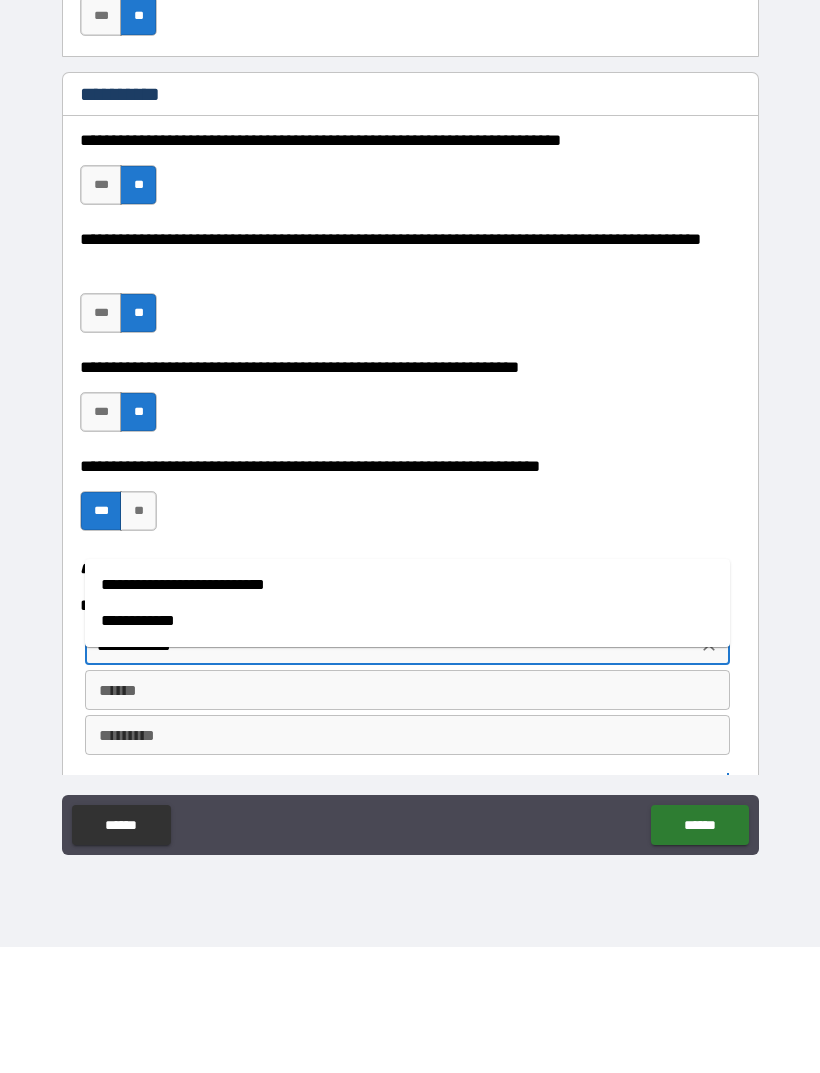 click on "**********" at bounding box center [407, 747] 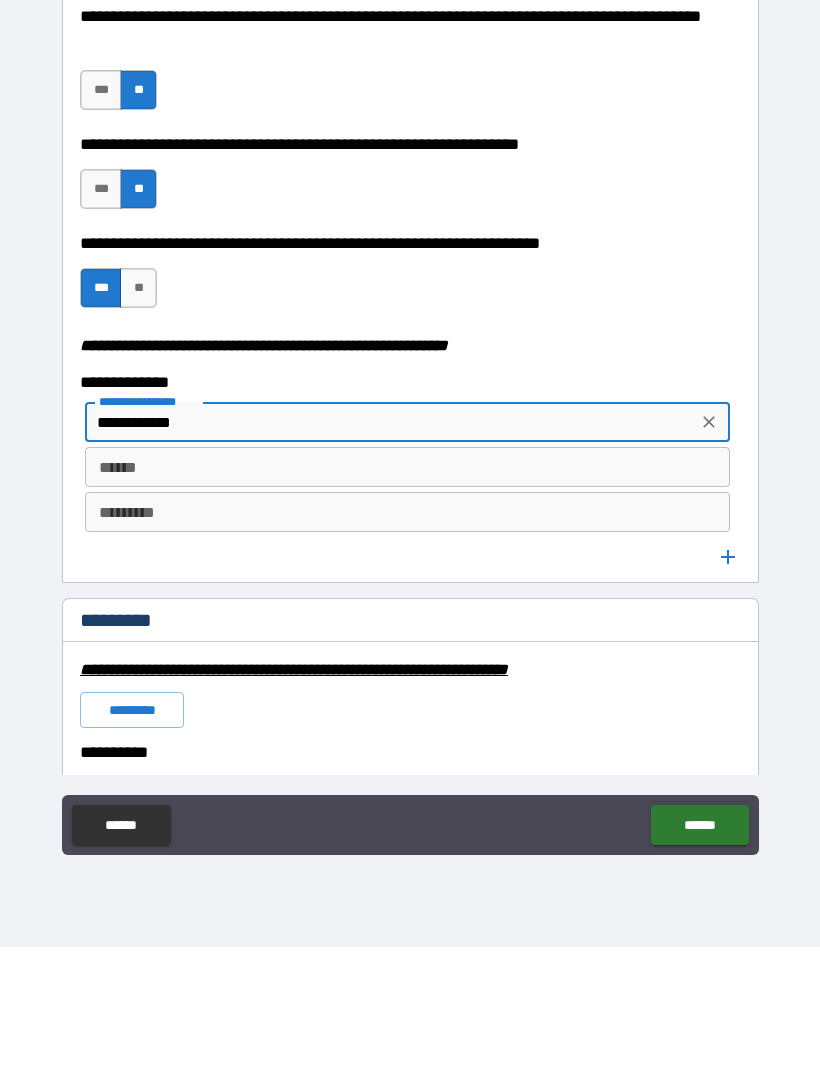 scroll, scrollTop: 2300, scrollLeft: 0, axis: vertical 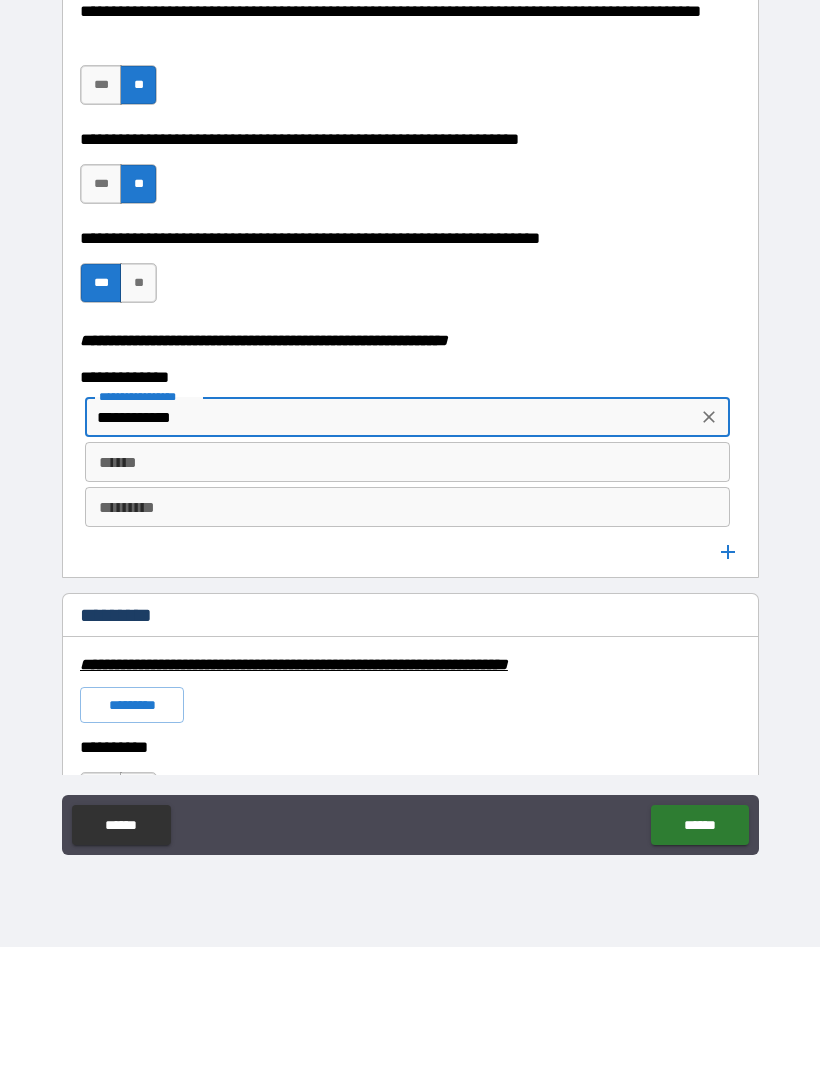 click on "****** ******" at bounding box center (407, 588) 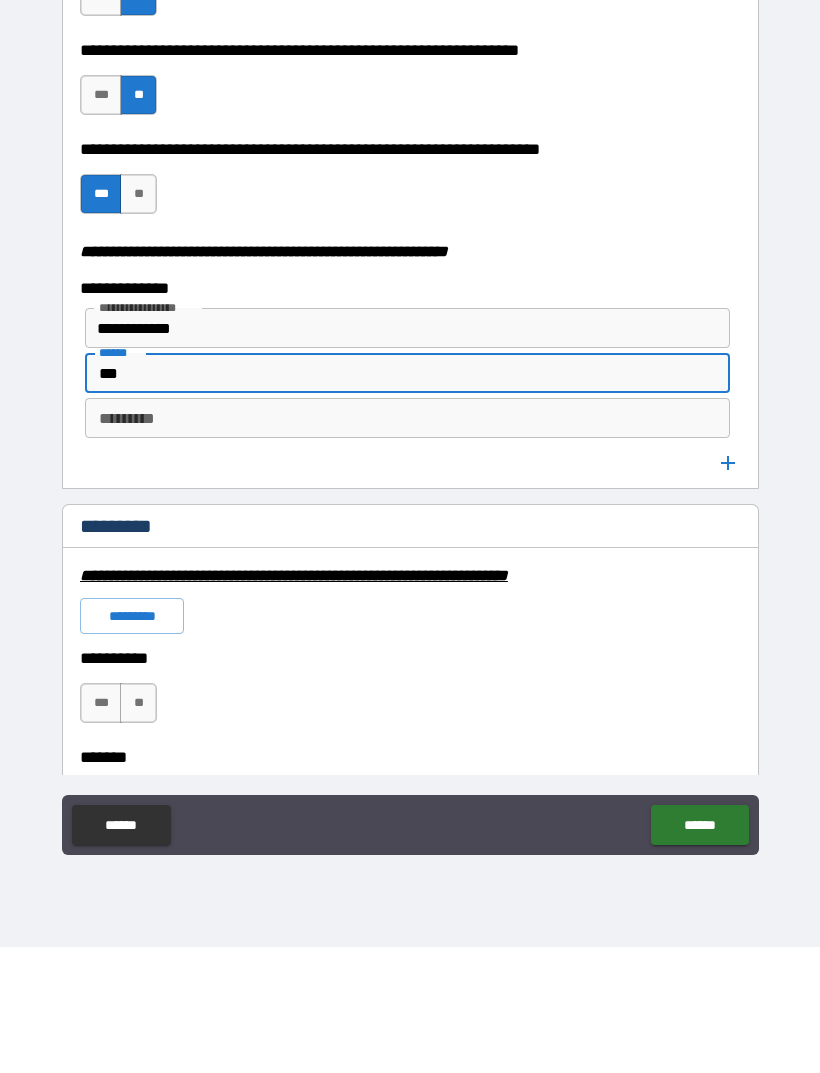 scroll, scrollTop: 2405, scrollLeft: 0, axis: vertical 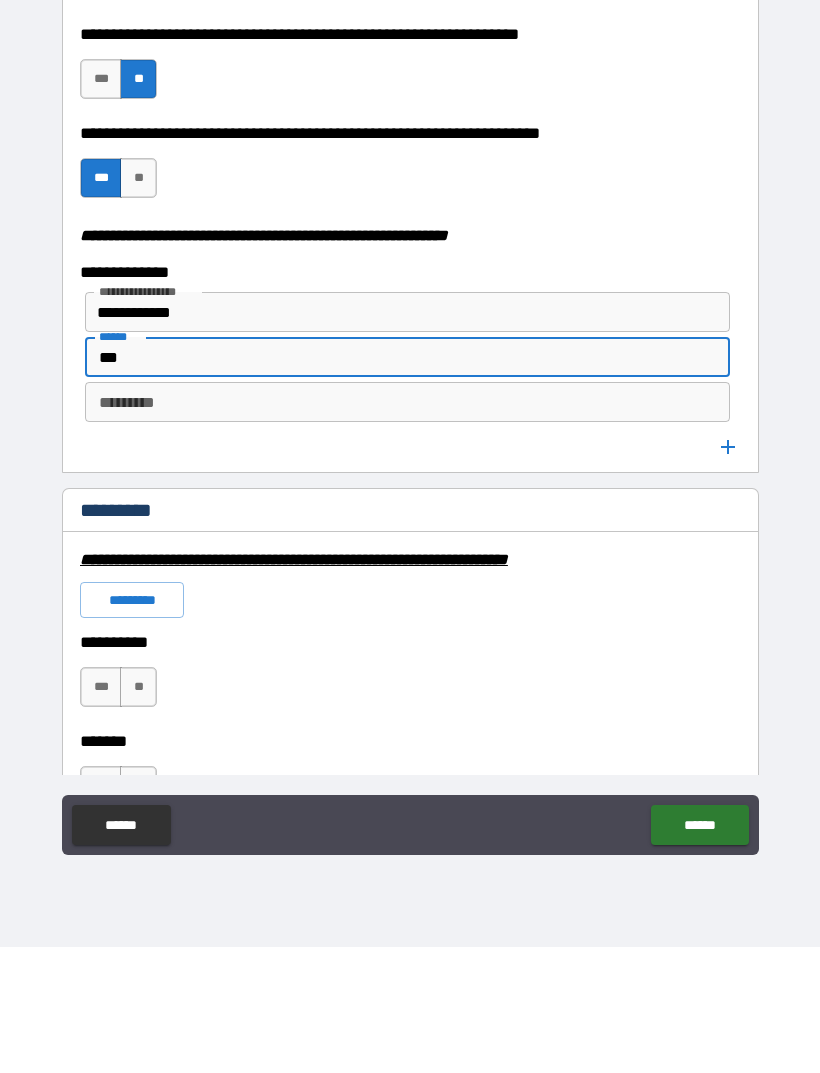 type on "***" 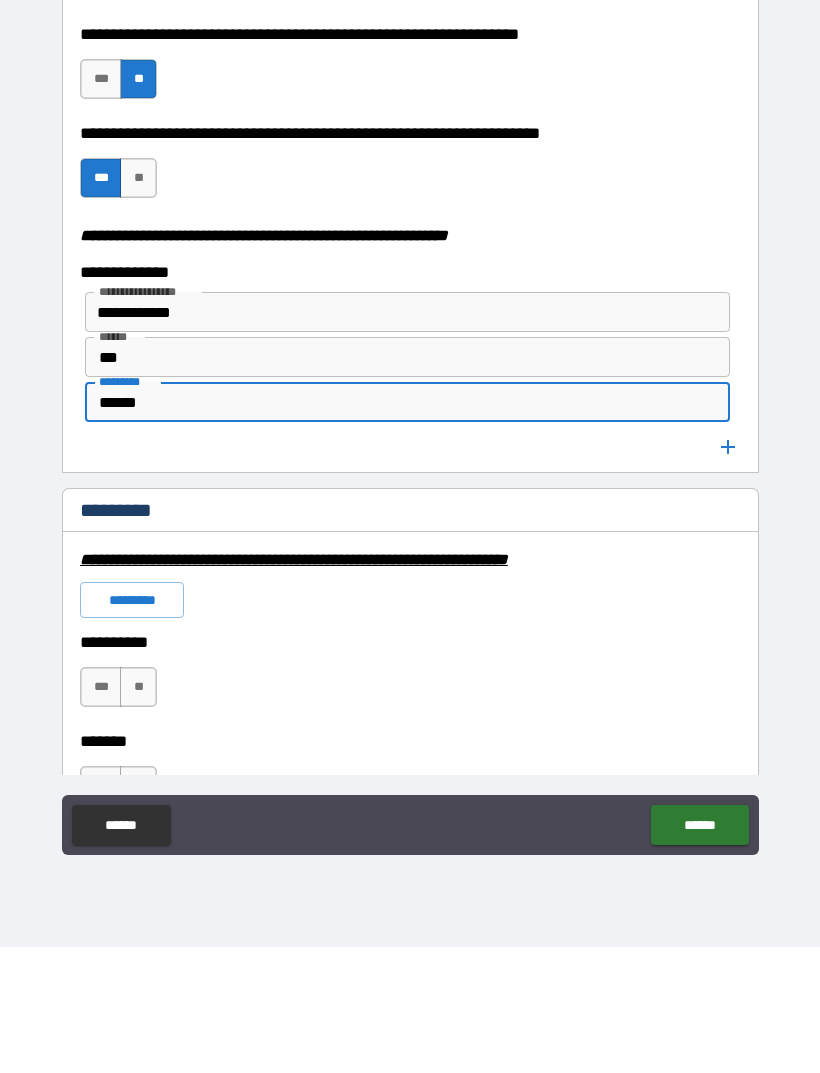 click on "******" at bounding box center [407, 528] 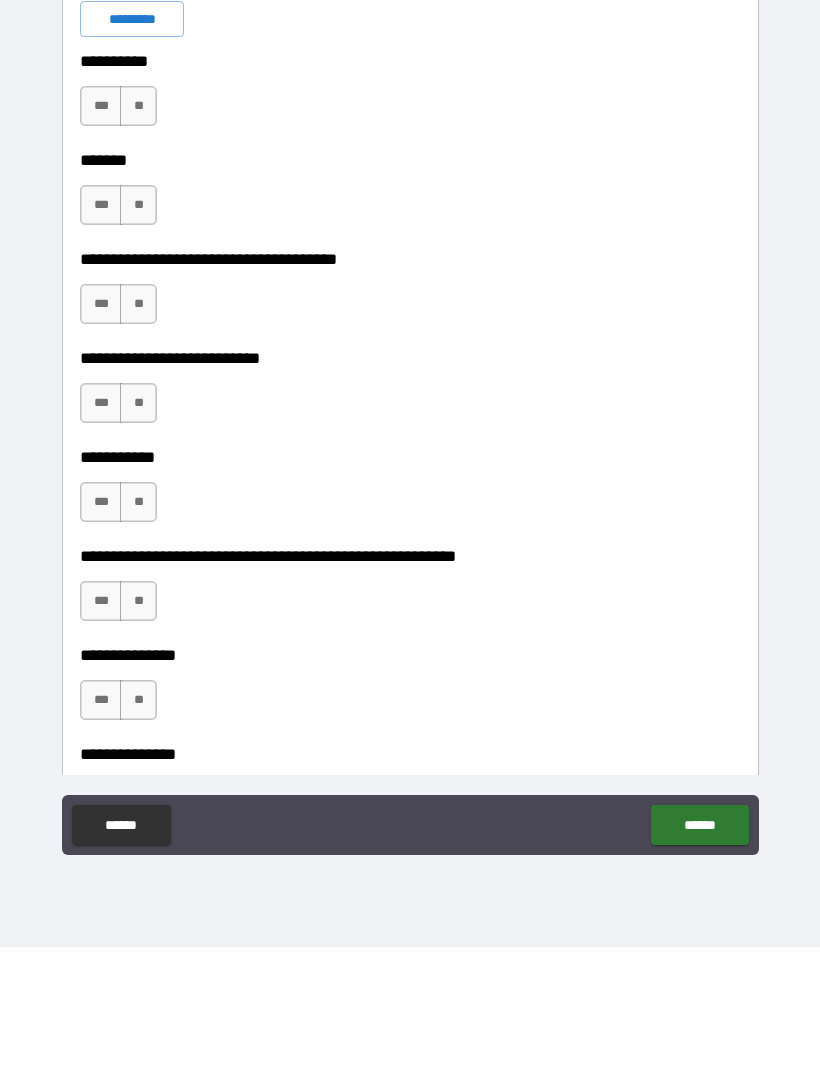 scroll, scrollTop: 2985, scrollLeft: 0, axis: vertical 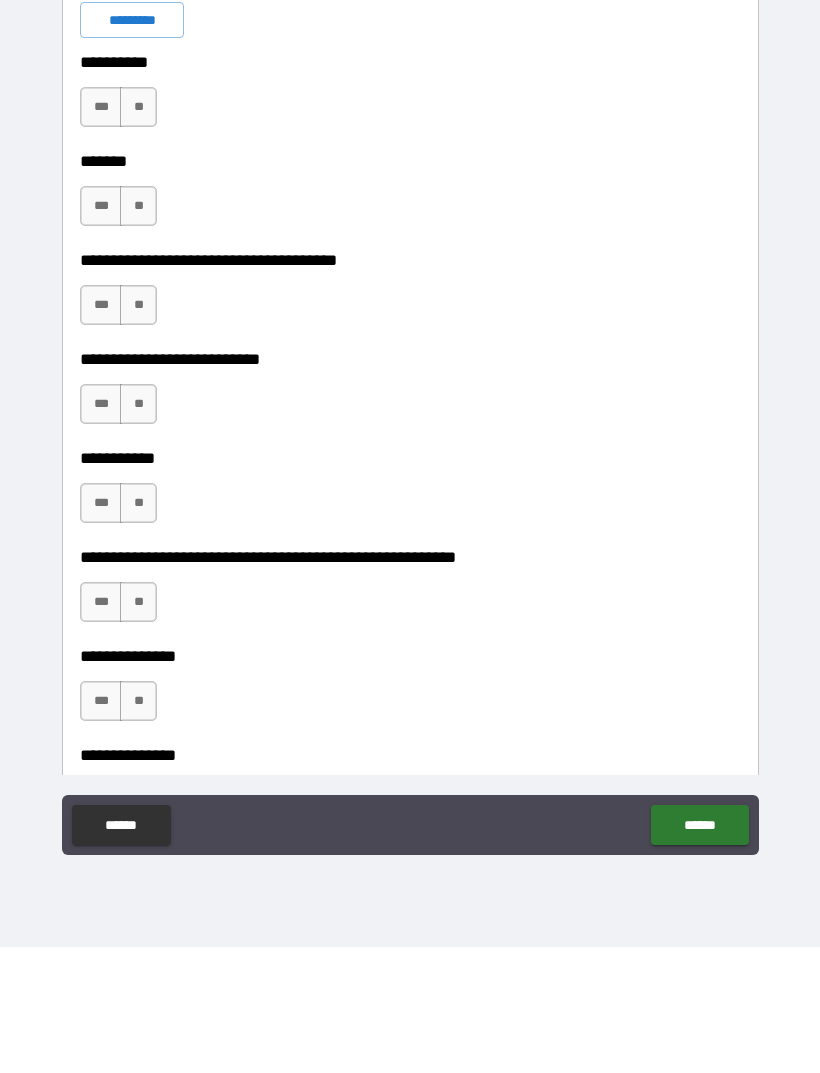 type on "*****" 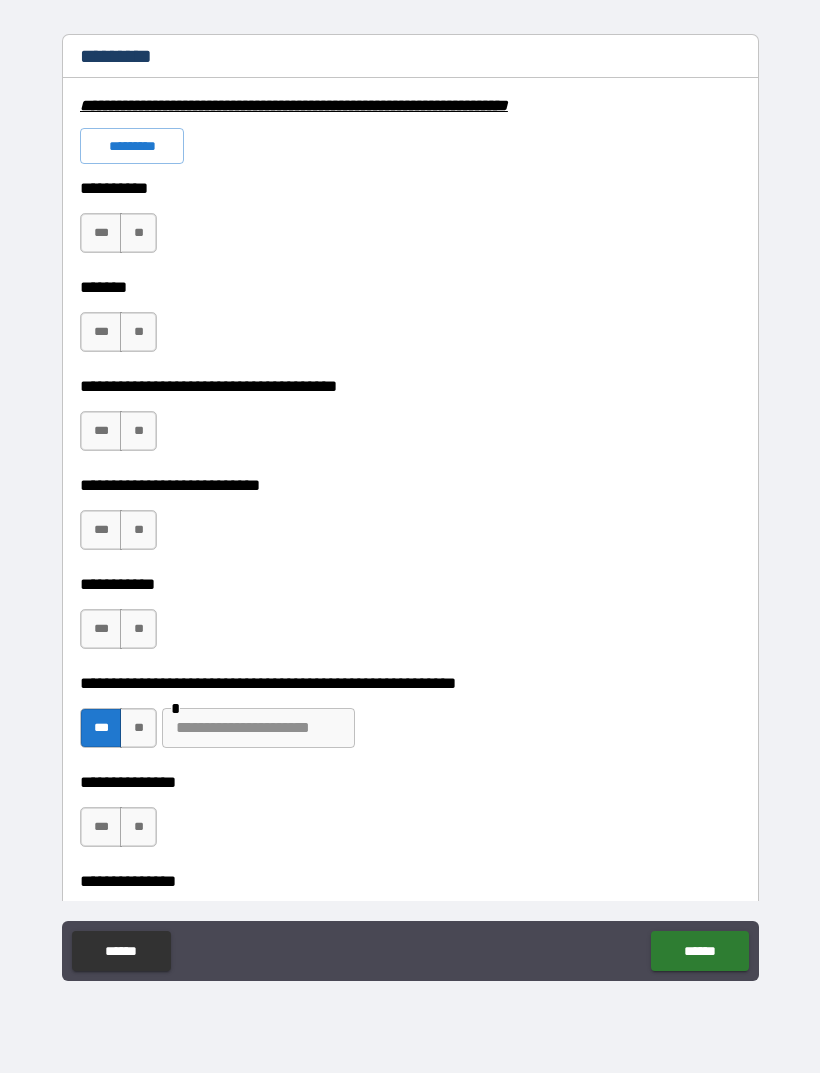 click on "**" at bounding box center [138, 233] 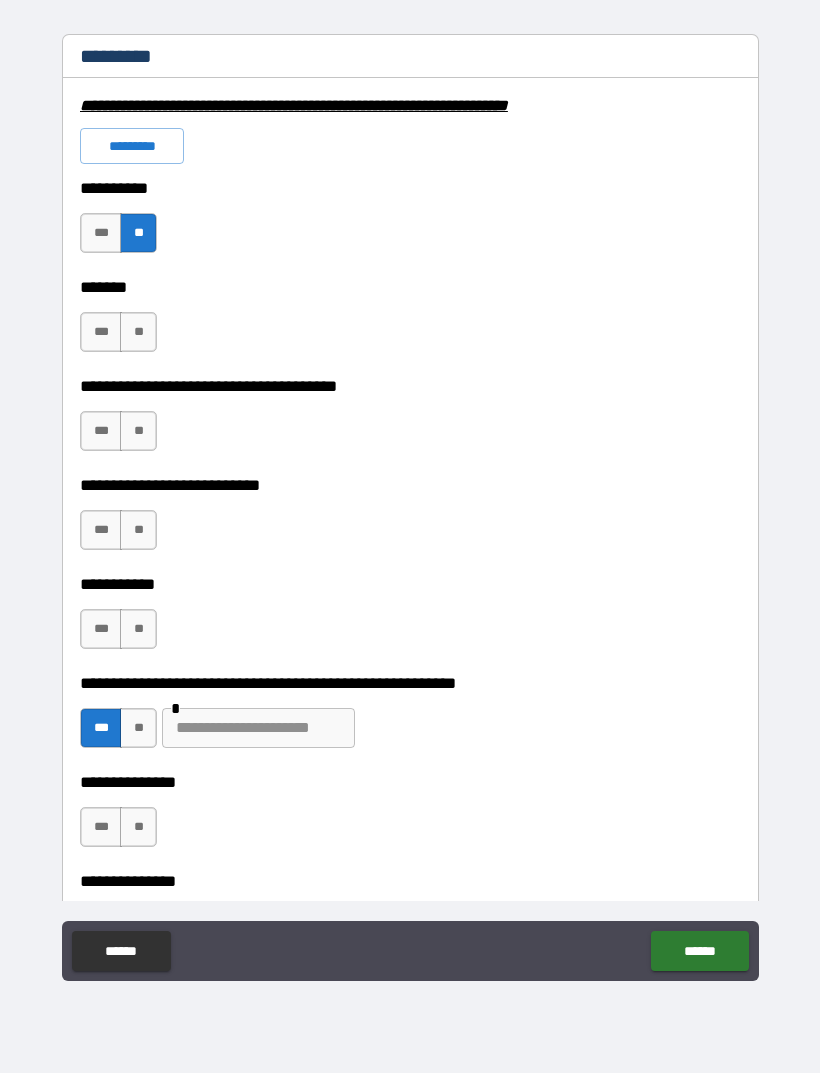 click on "**" at bounding box center [138, 332] 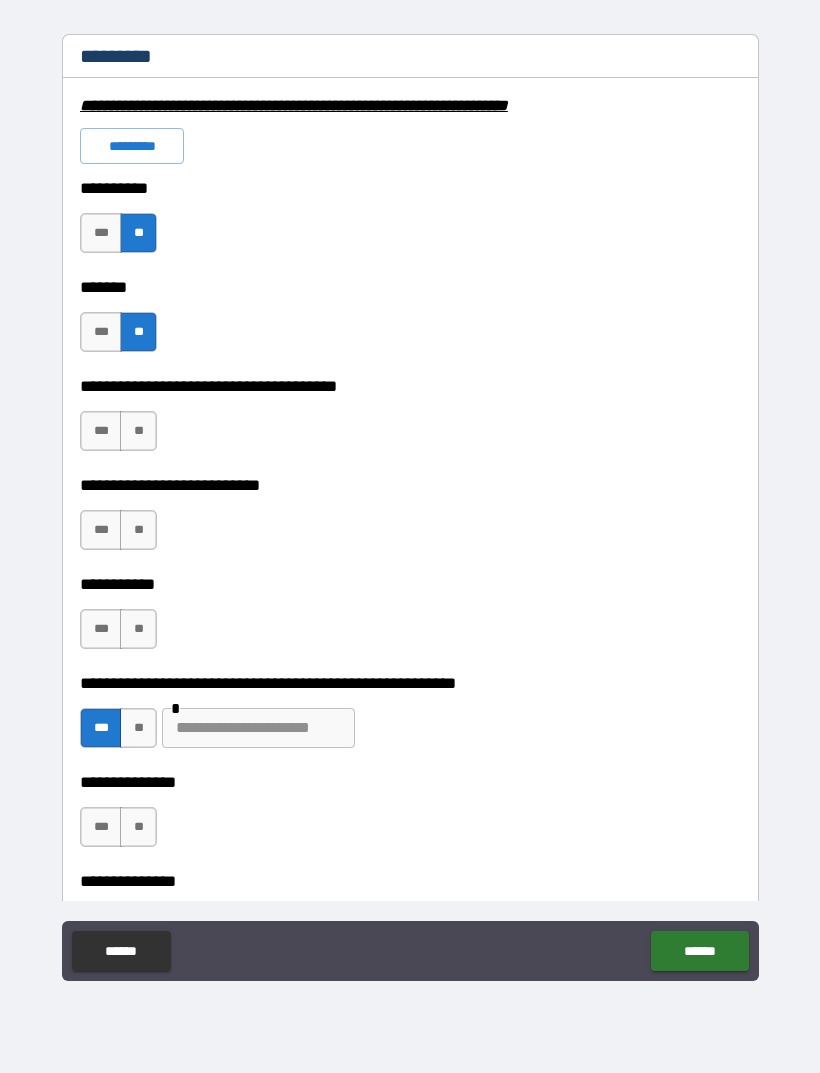 click on "**" at bounding box center (138, 431) 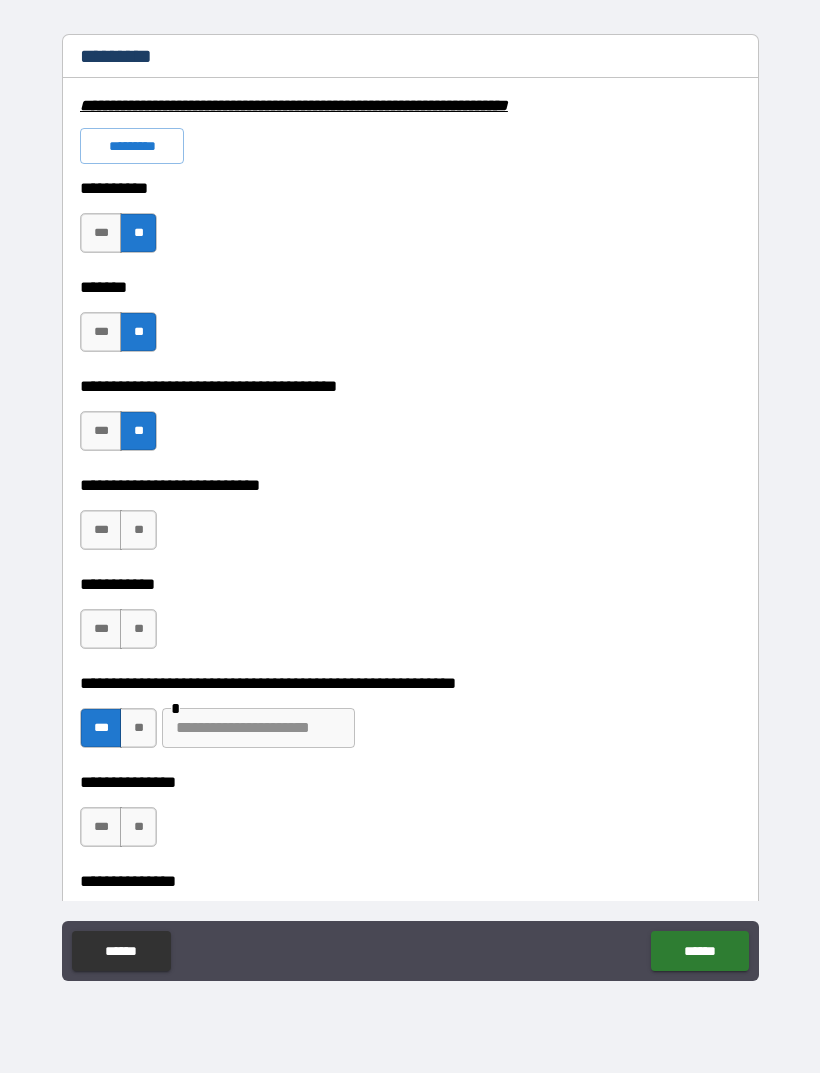 click on "**" at bounding box center (138, 530) 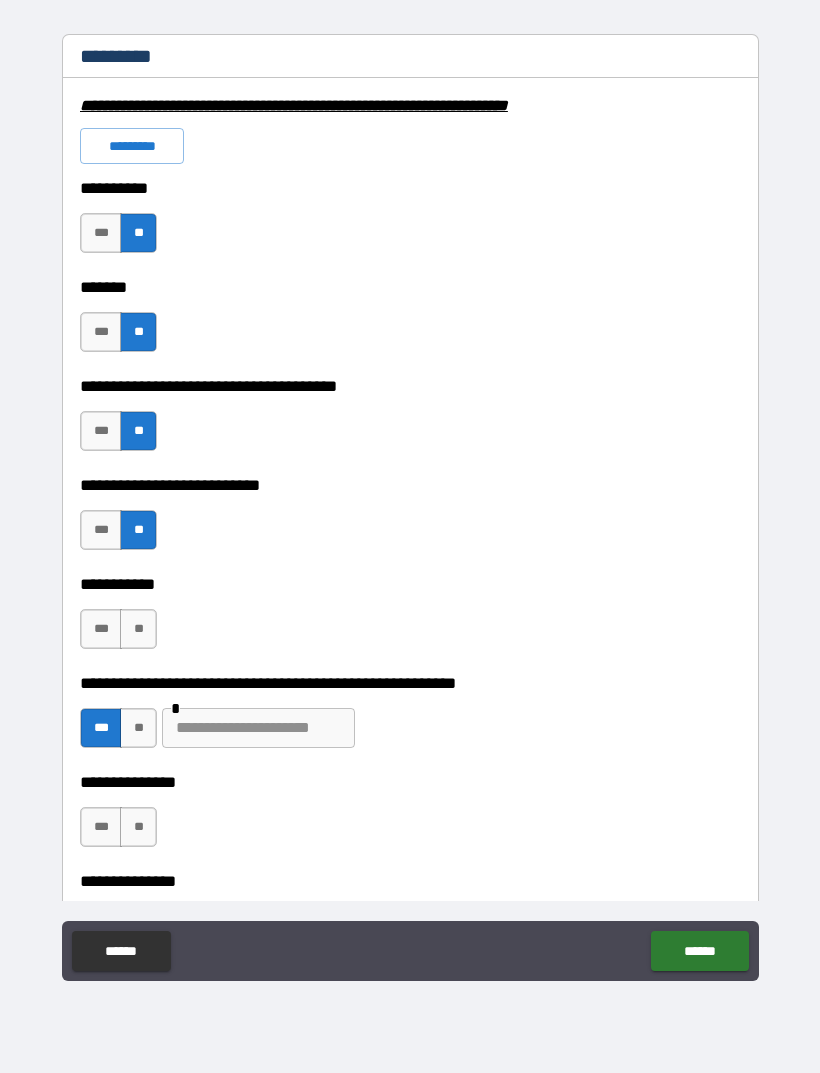 click on "**" at bounding box center (138, 629) 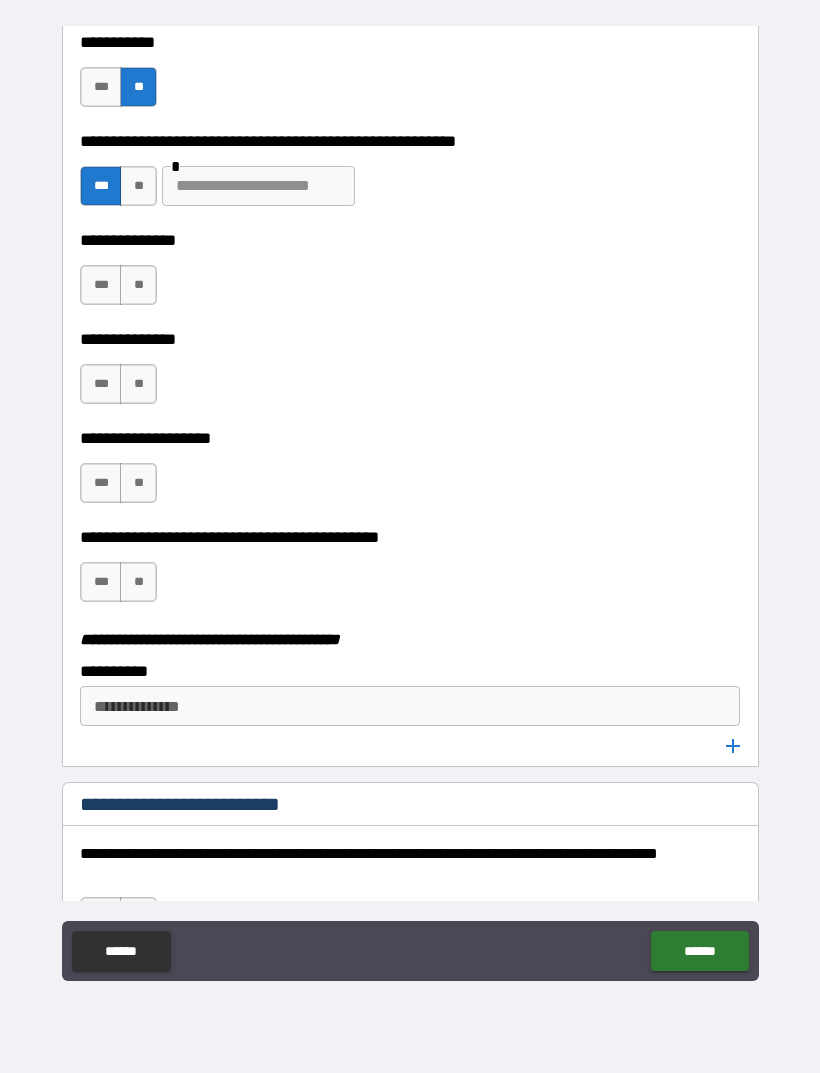scroll, scrollTop: 3529, scrollLeft: 0, axis: vertical 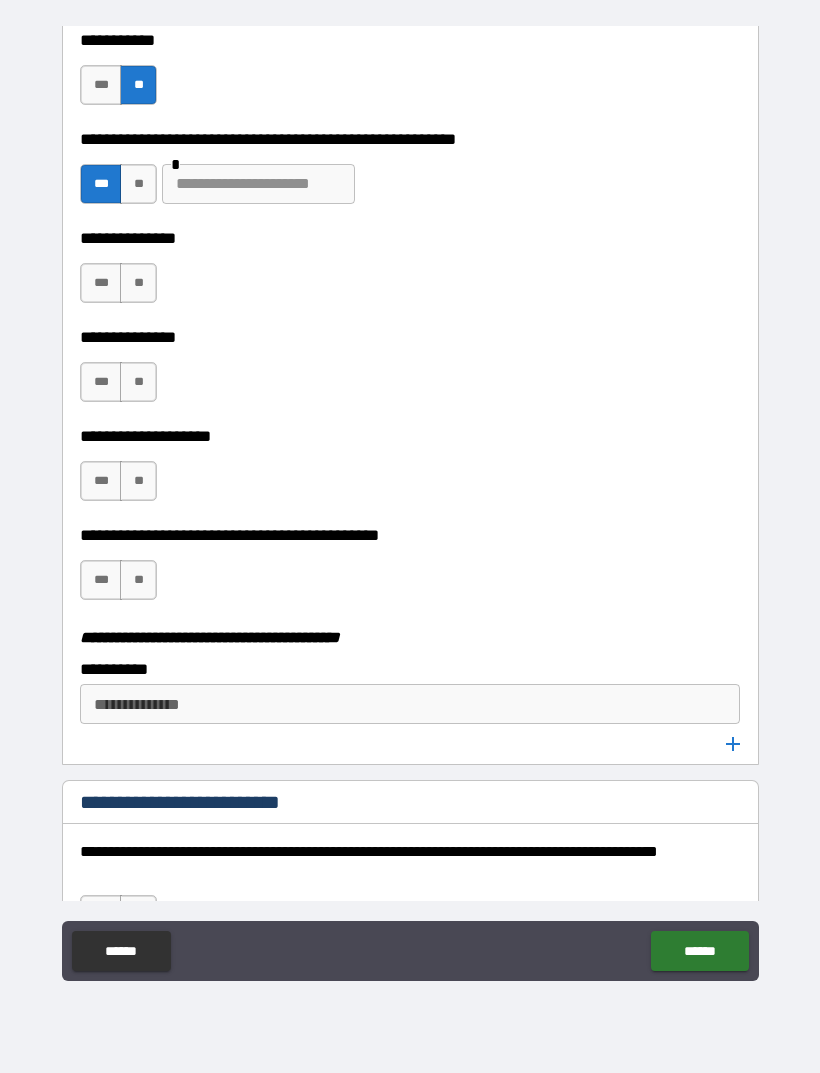 click on "**" at bounding box center (138, 283) 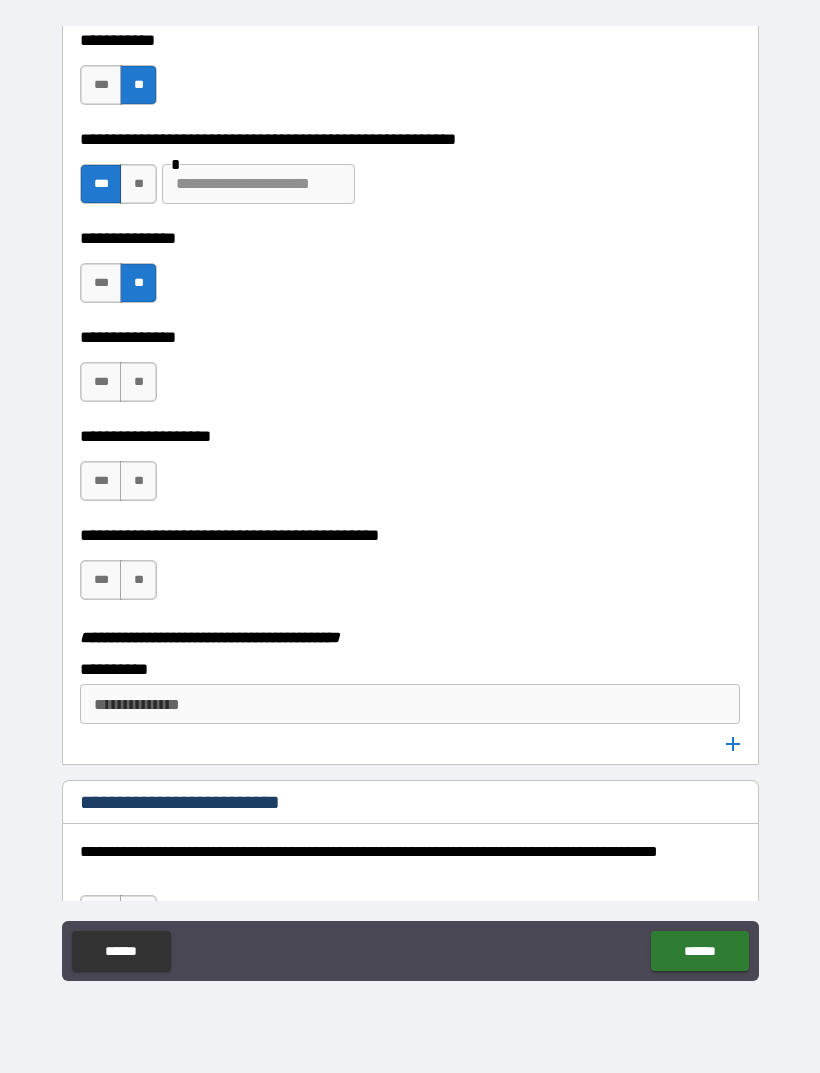 click on "**" at bounding box center [138, 382] 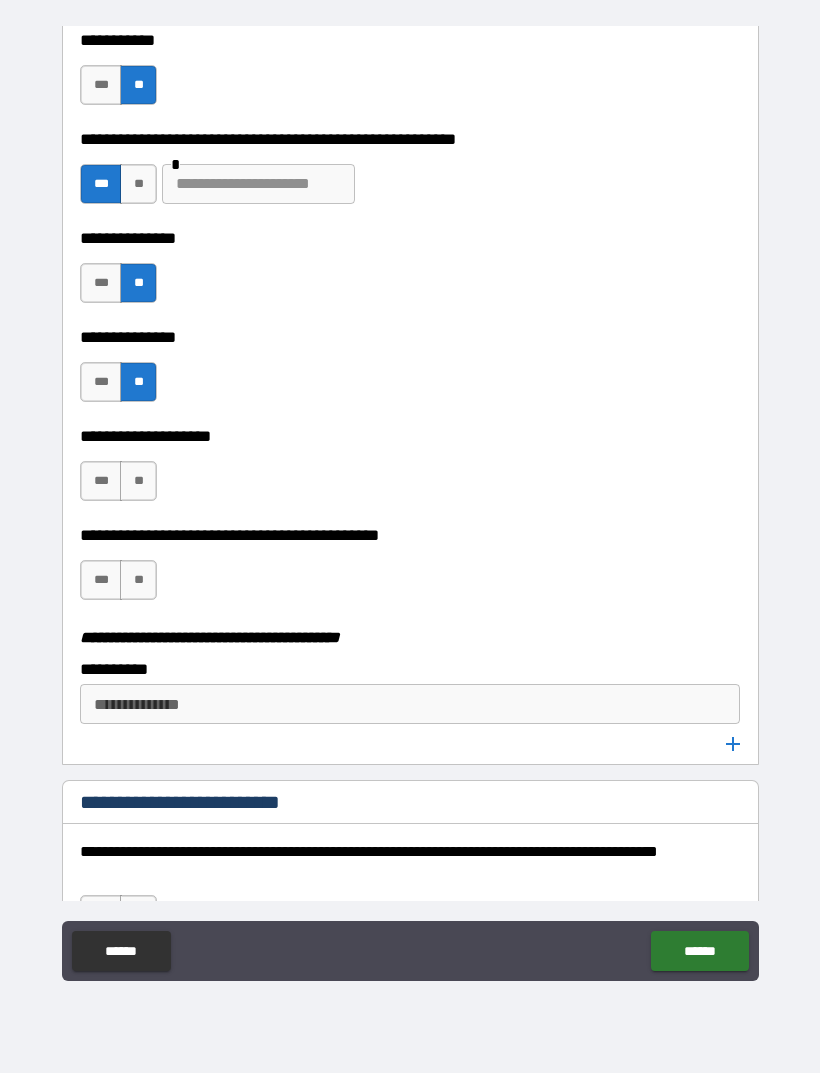 click on "**" at bounding box center [138, 481] 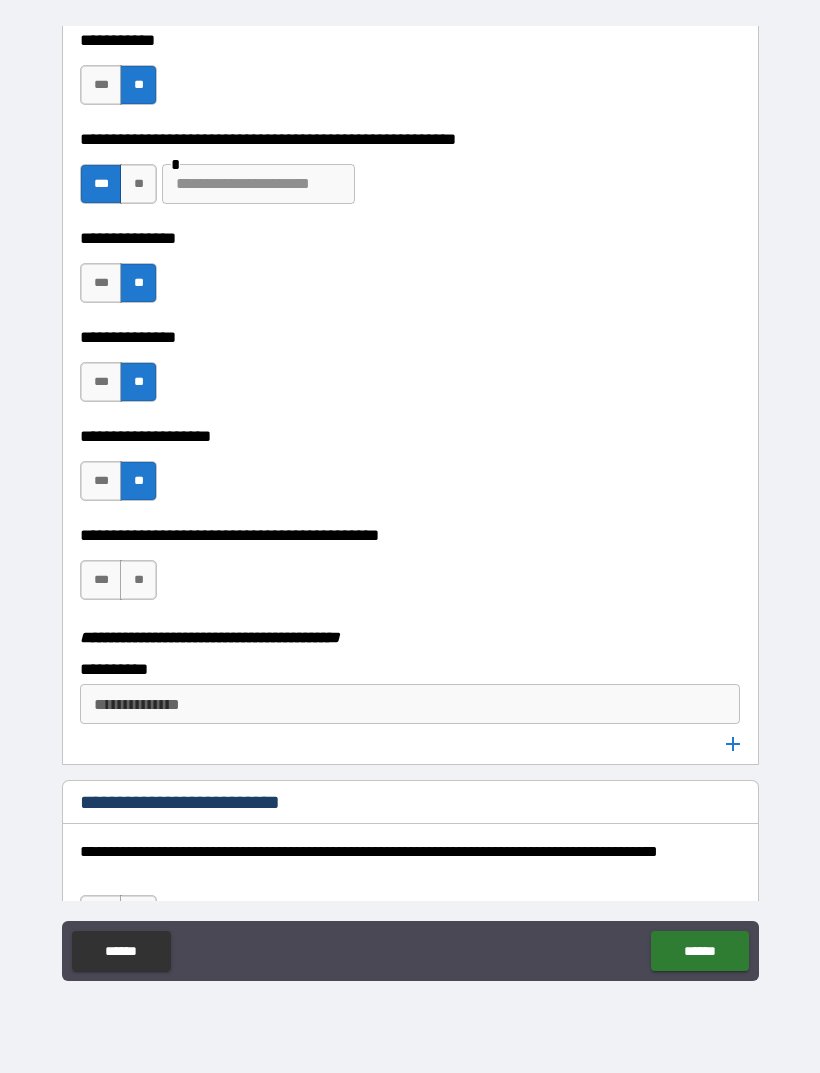 click on "**" at bounding box center [138, 580] 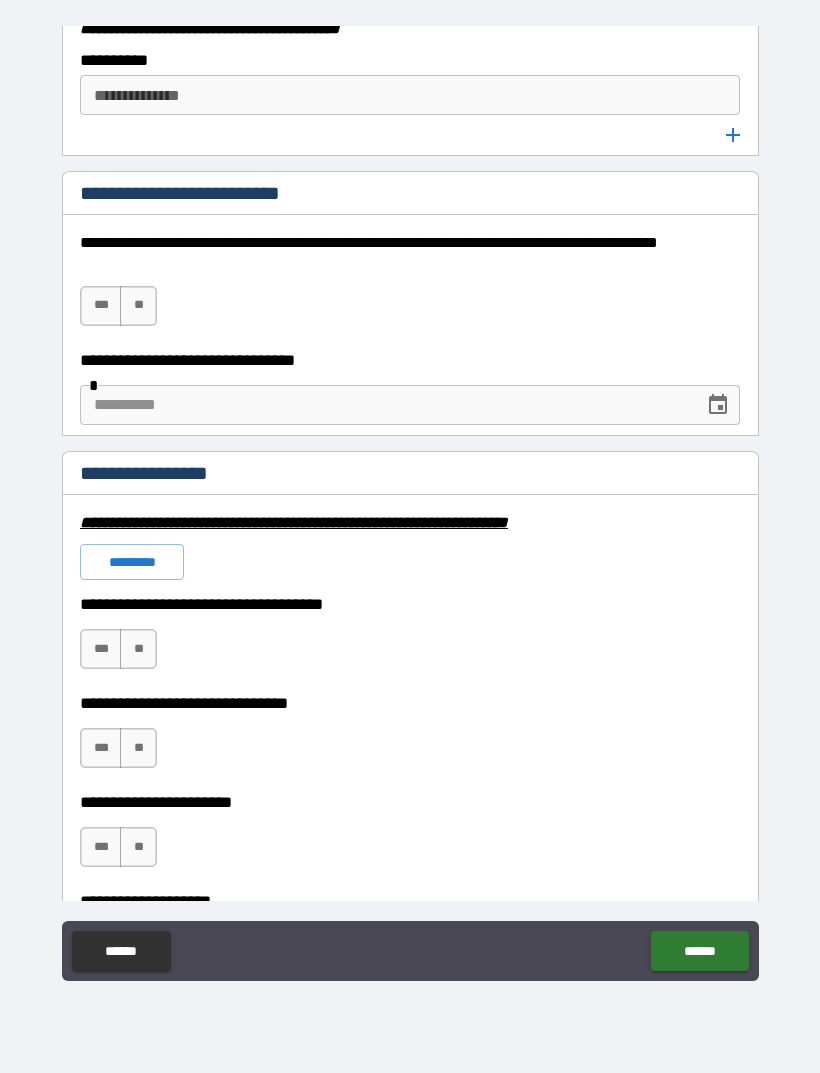 scroll, scrollTop: 4139, scrollLeft: 0, axis: vertical 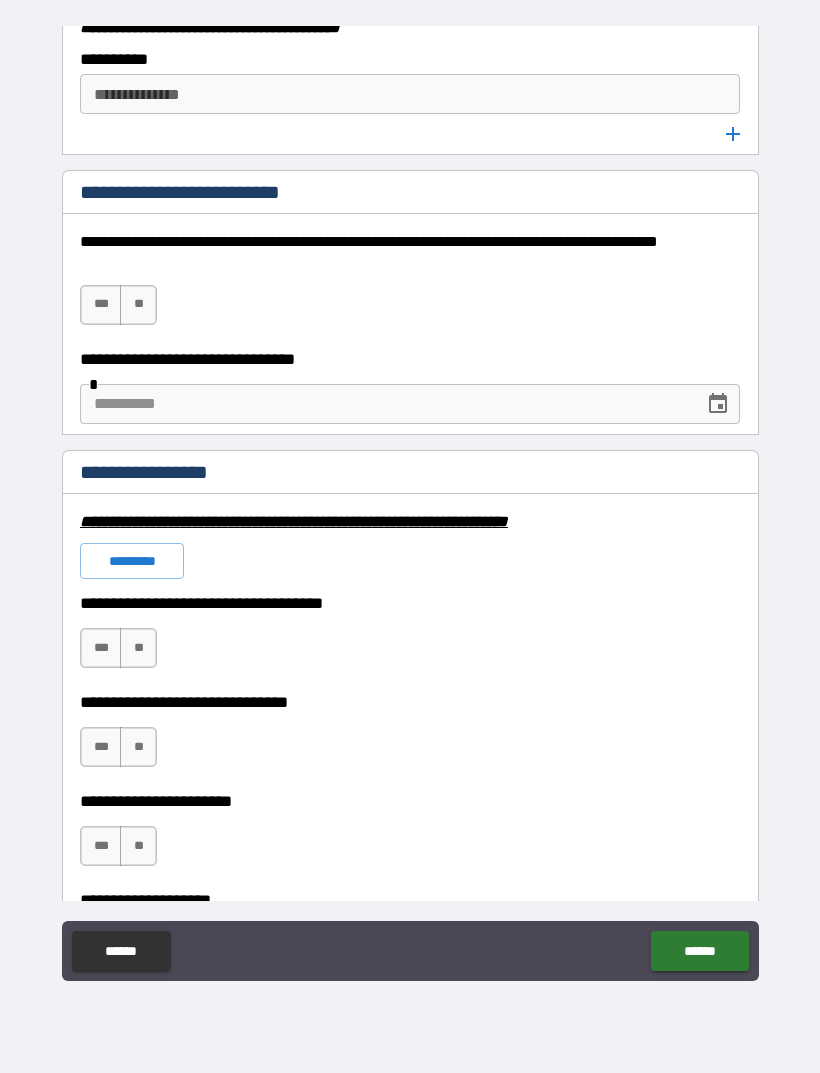 click on "**" at bounding box center (138, 305) 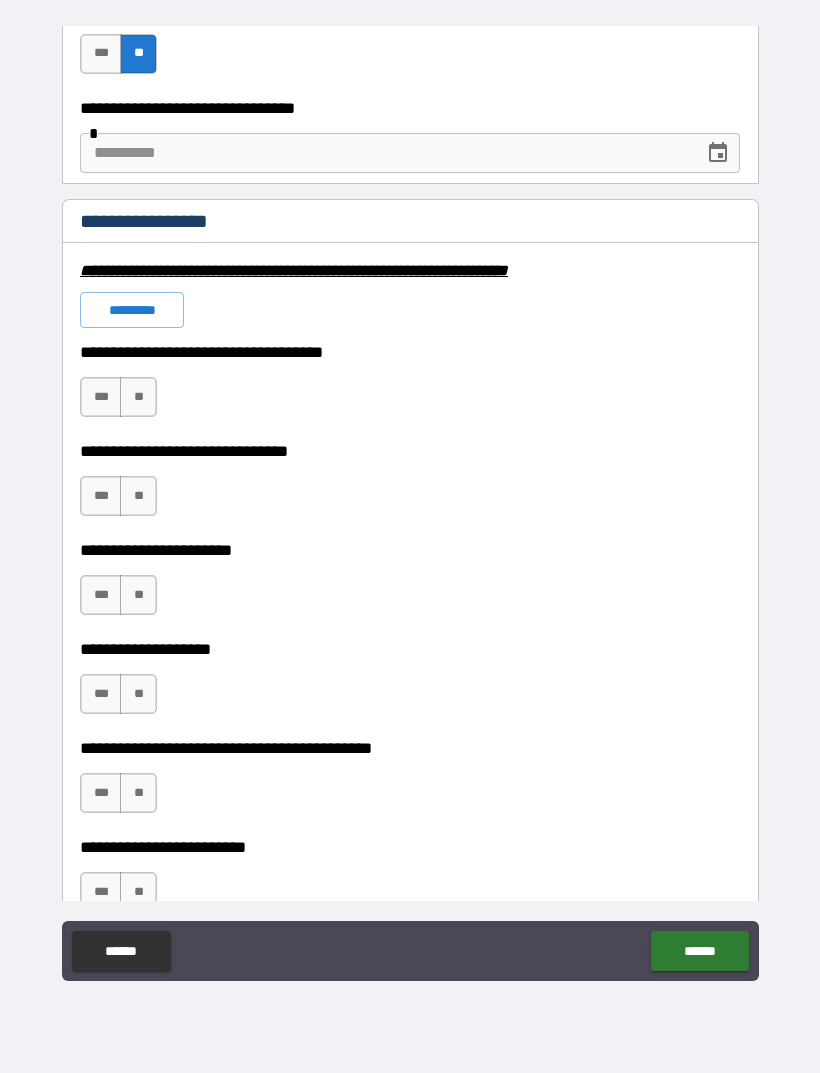 scroll, scrollTop: 4385, scrollLeft: 0, axis: vertical 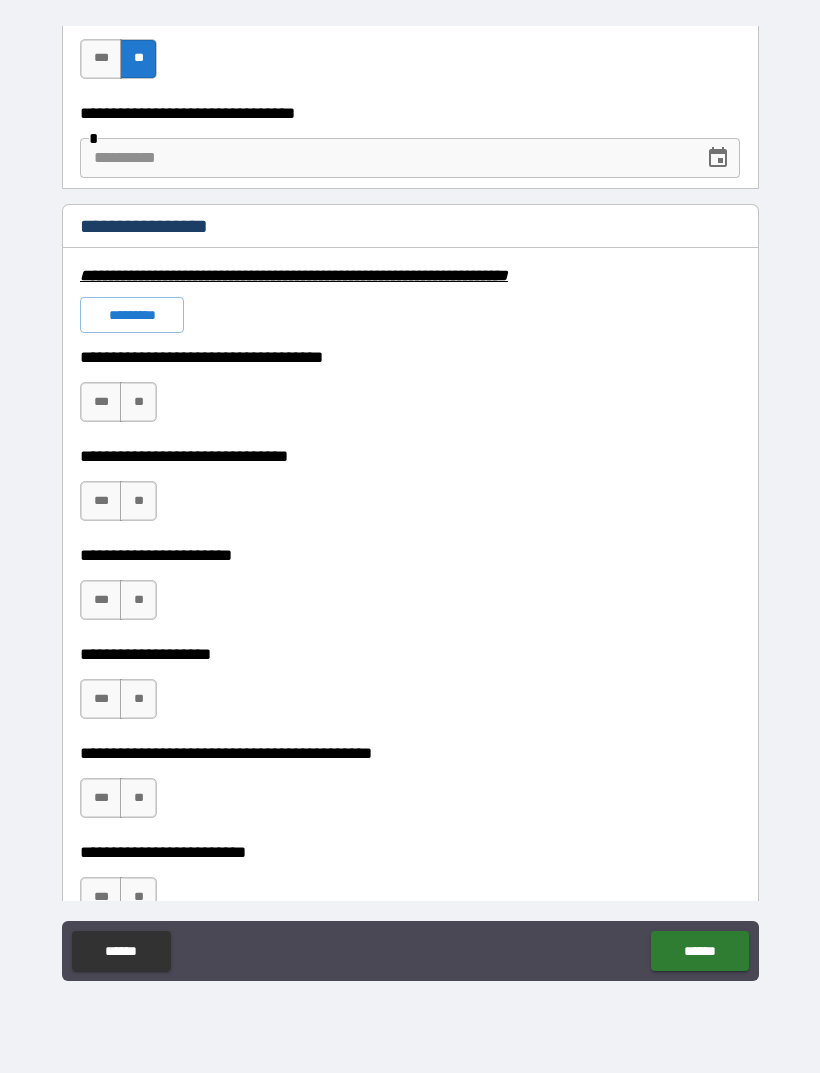 click on "*********" at bounding box center [132, 315] 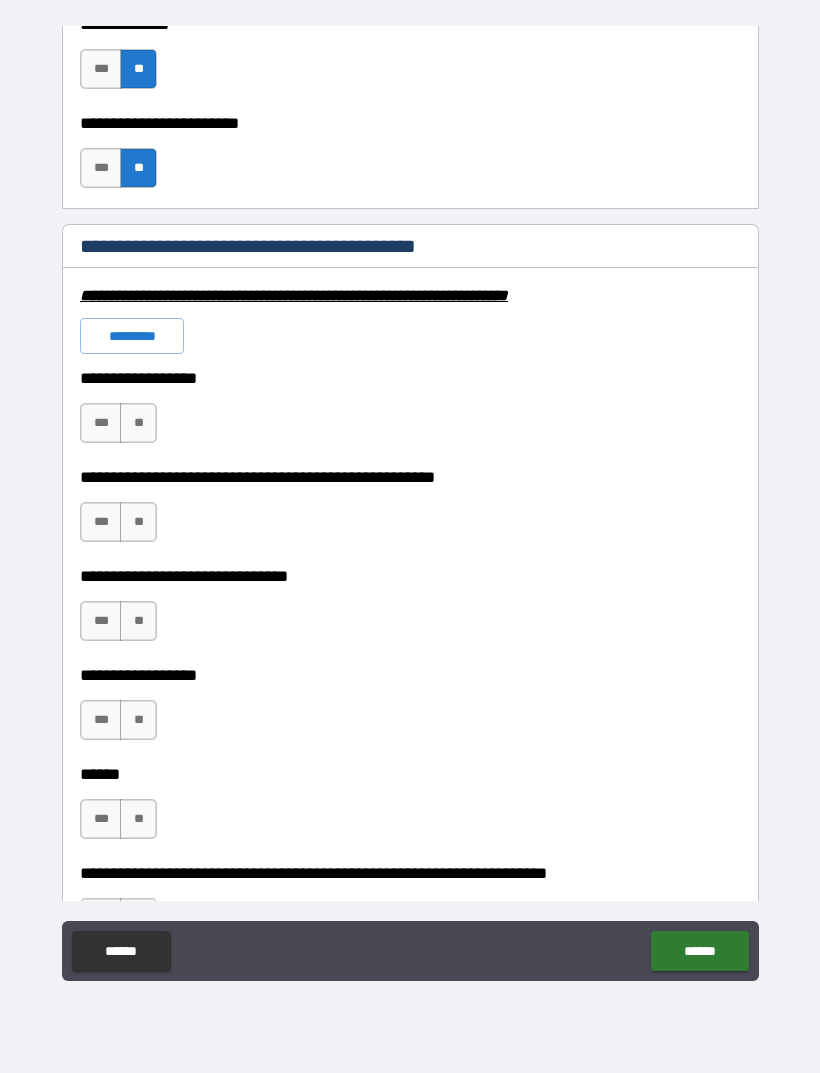 scroll, scrollTop: 5909, scrollLeft: 0, axis: vertical 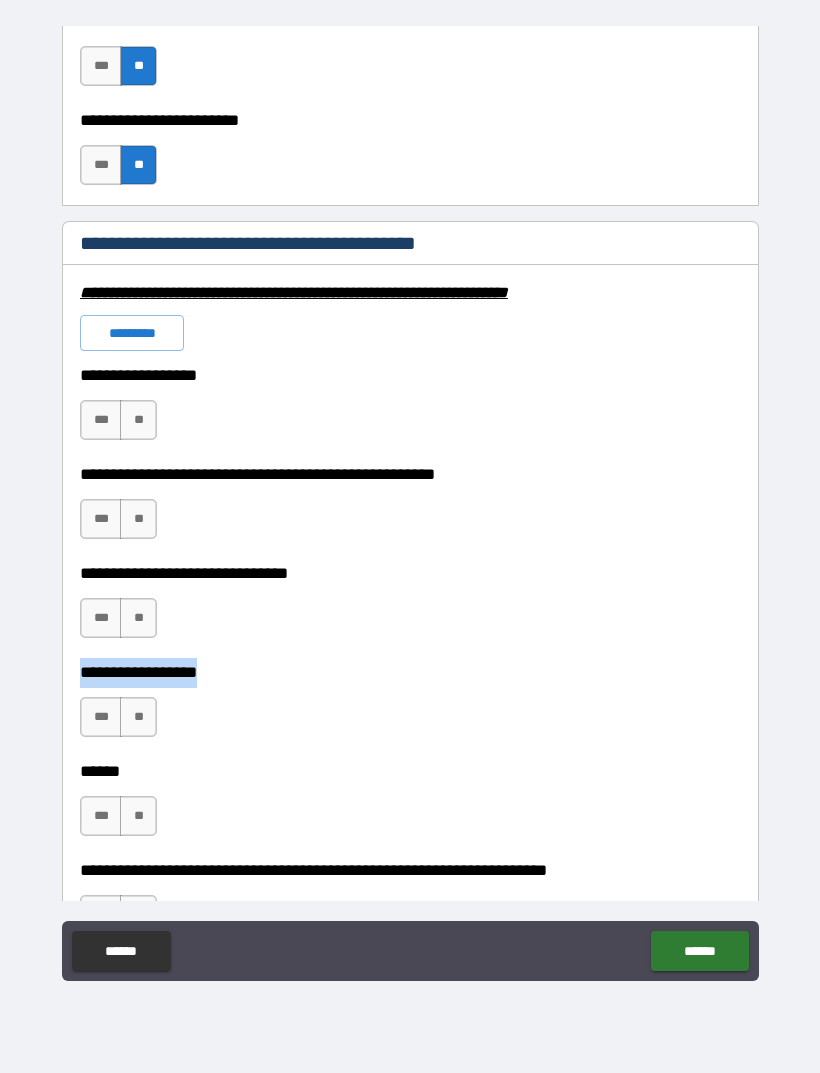 click on "**********" at bounding box center [410, 460] 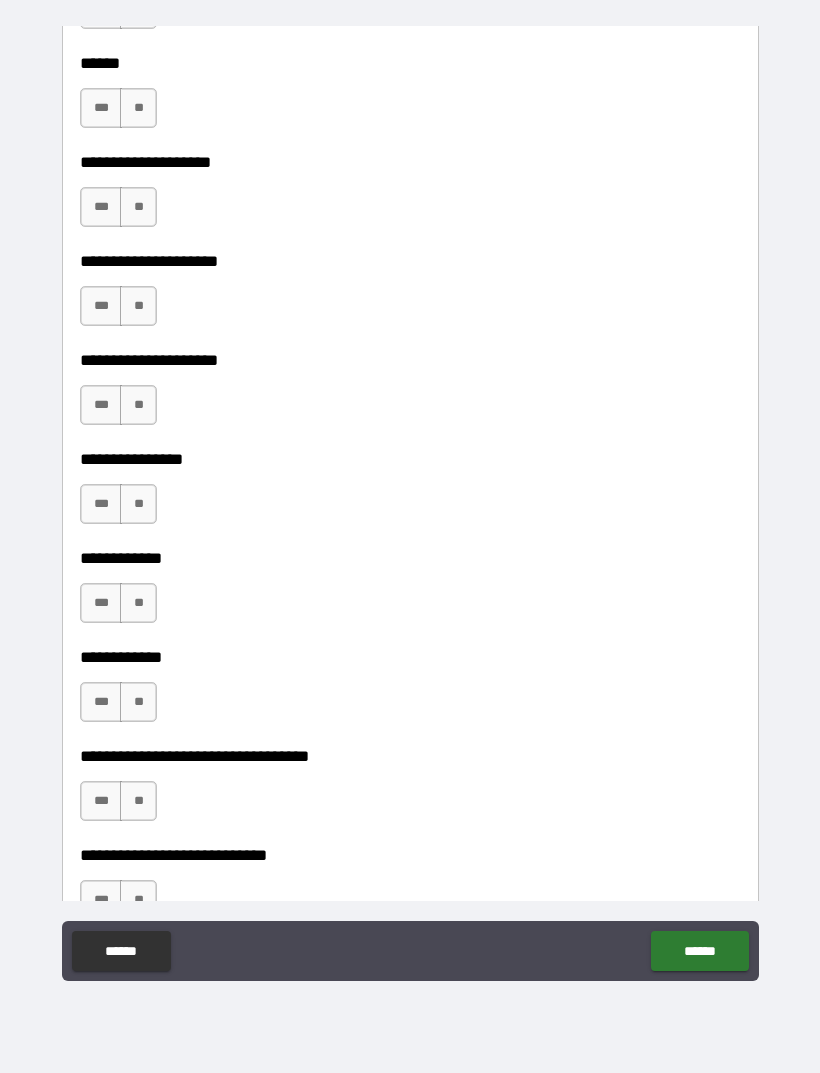 scroll, scrollTop: 9093, scrollLeft: 0, axis: vertical 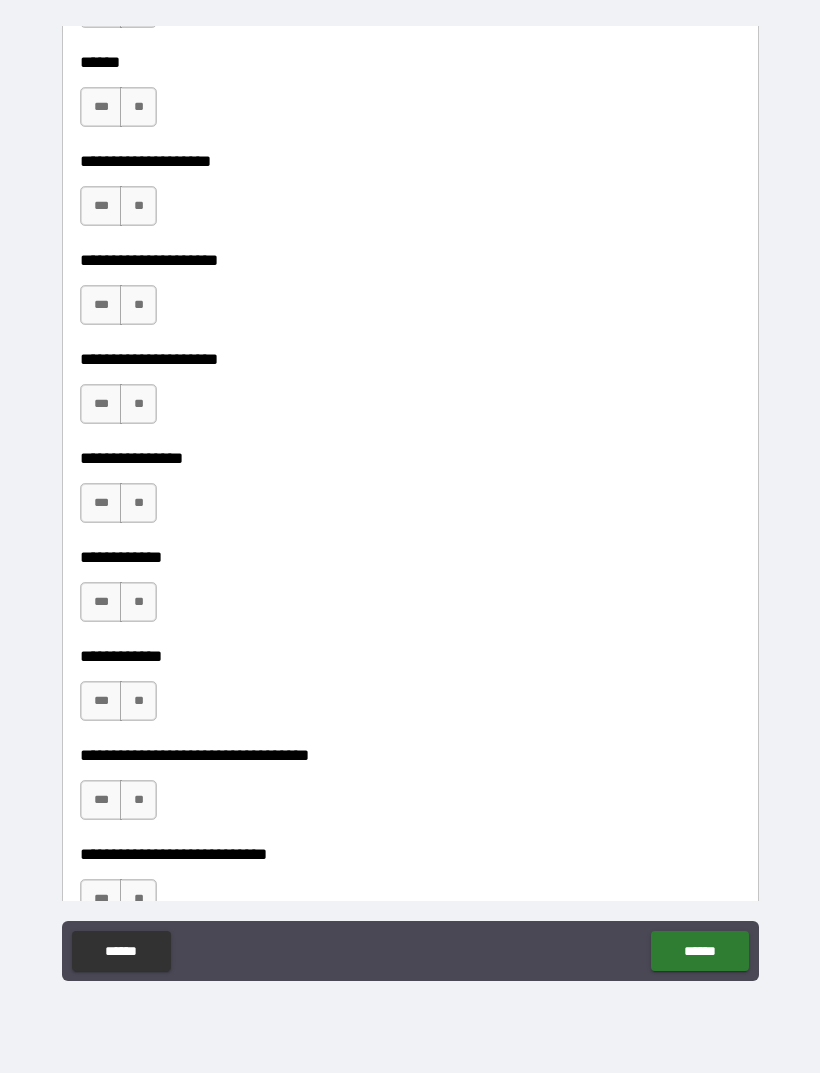 click on "***" at bounding box center [101, 701] 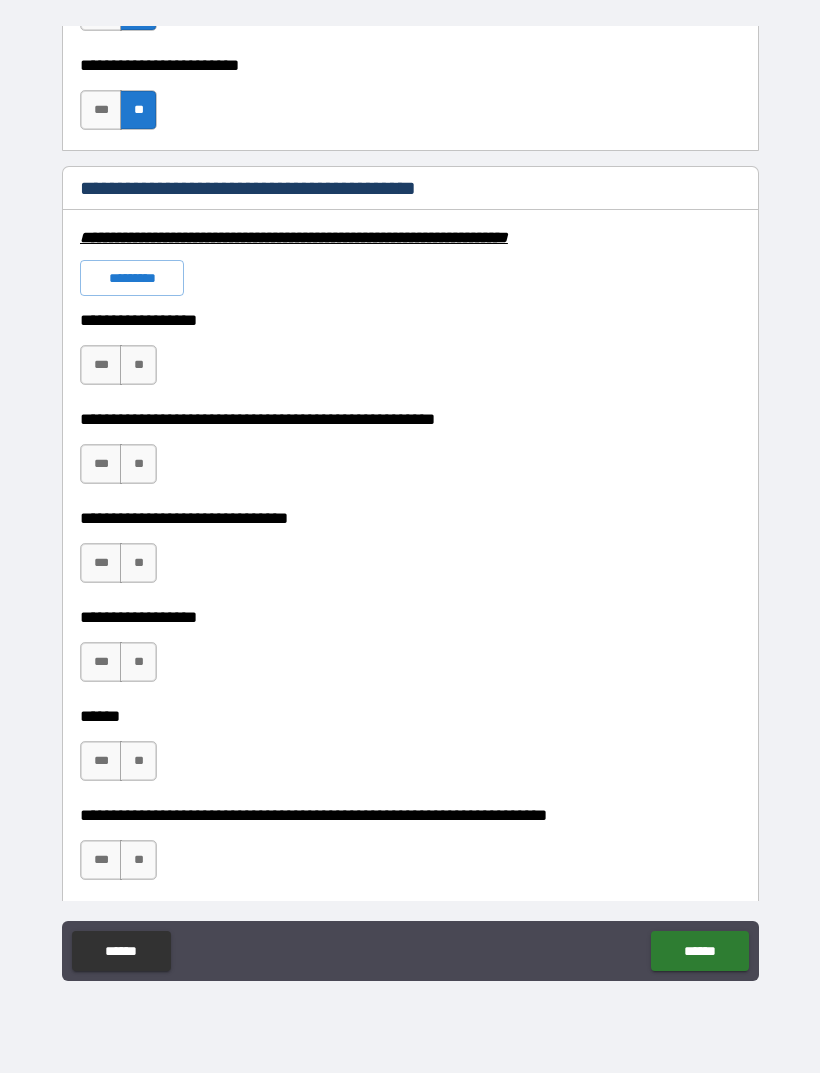 scroll, scrollTop: 5906, scrollLeft: 0, axis: vertical 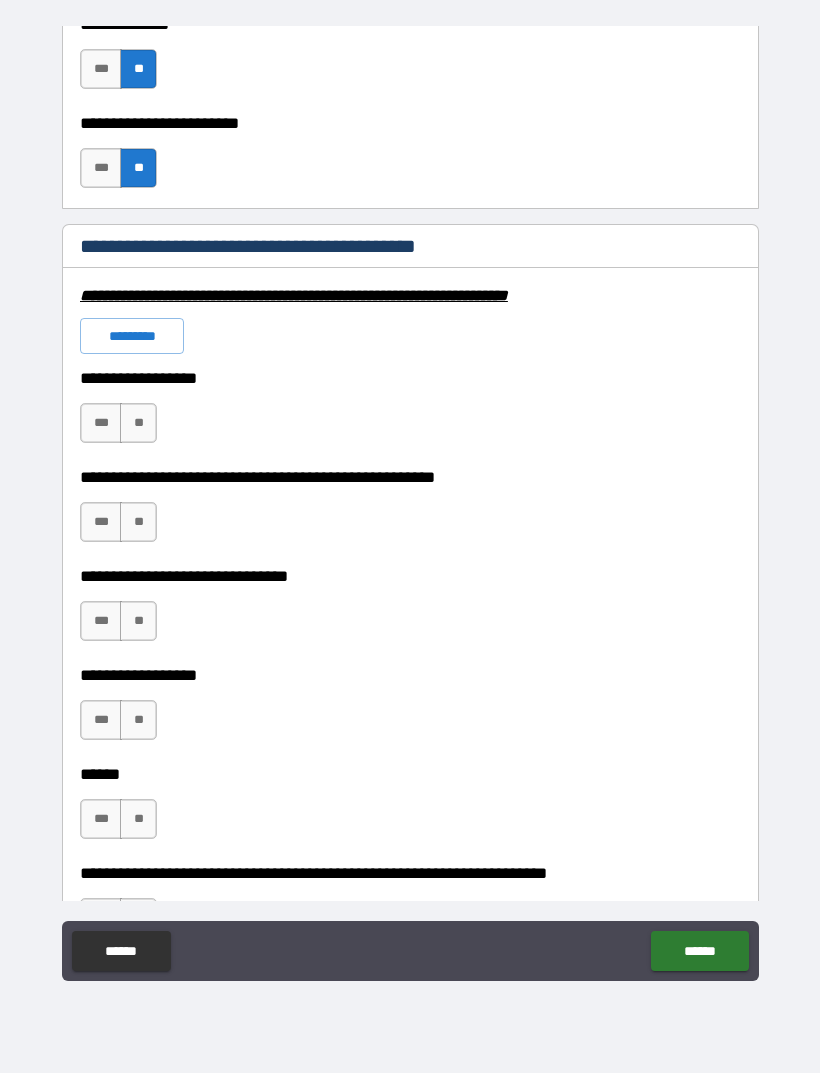 click on "**" at bounding box center [138, 423] 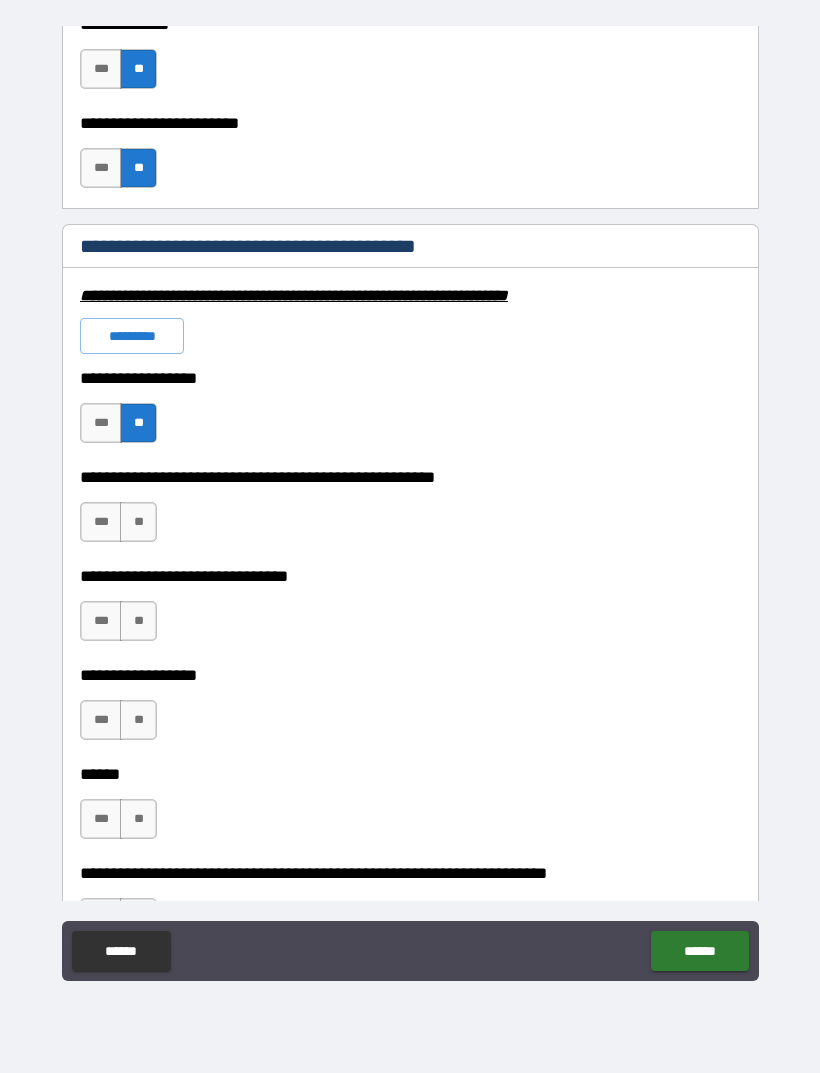 click on "**" at bounding box center [138, 522] 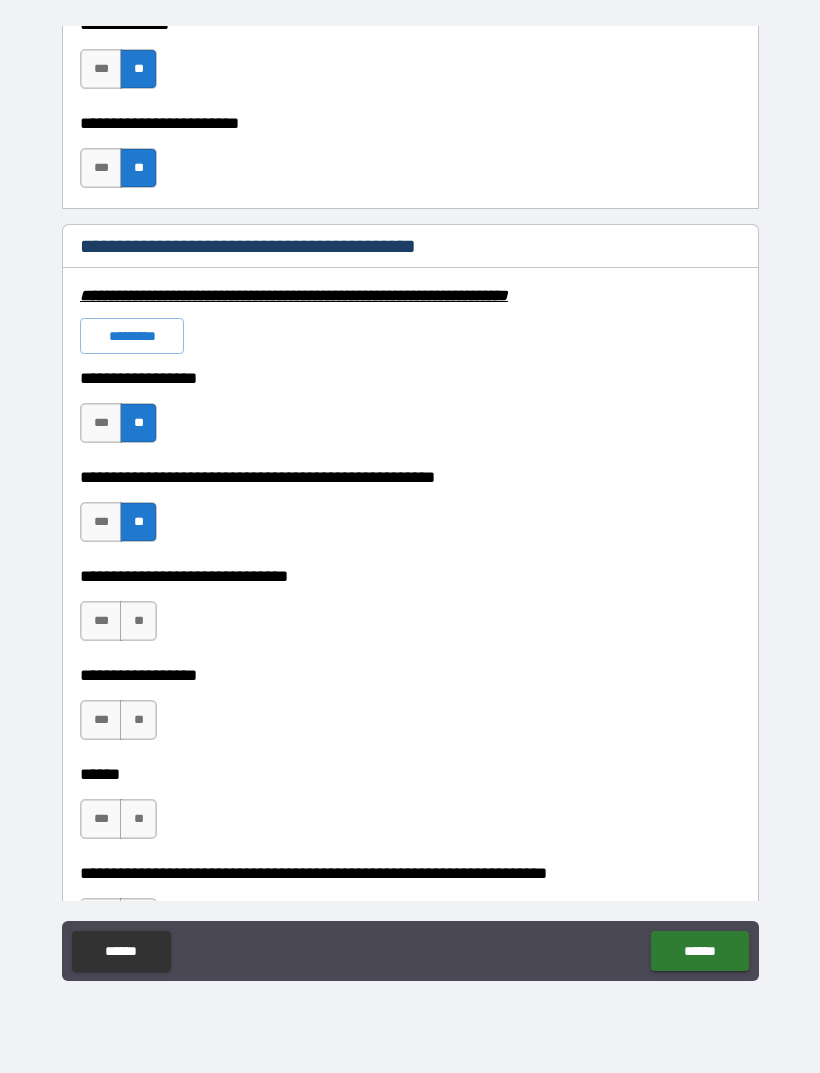 click on "**" at bounding box center (138, 621) 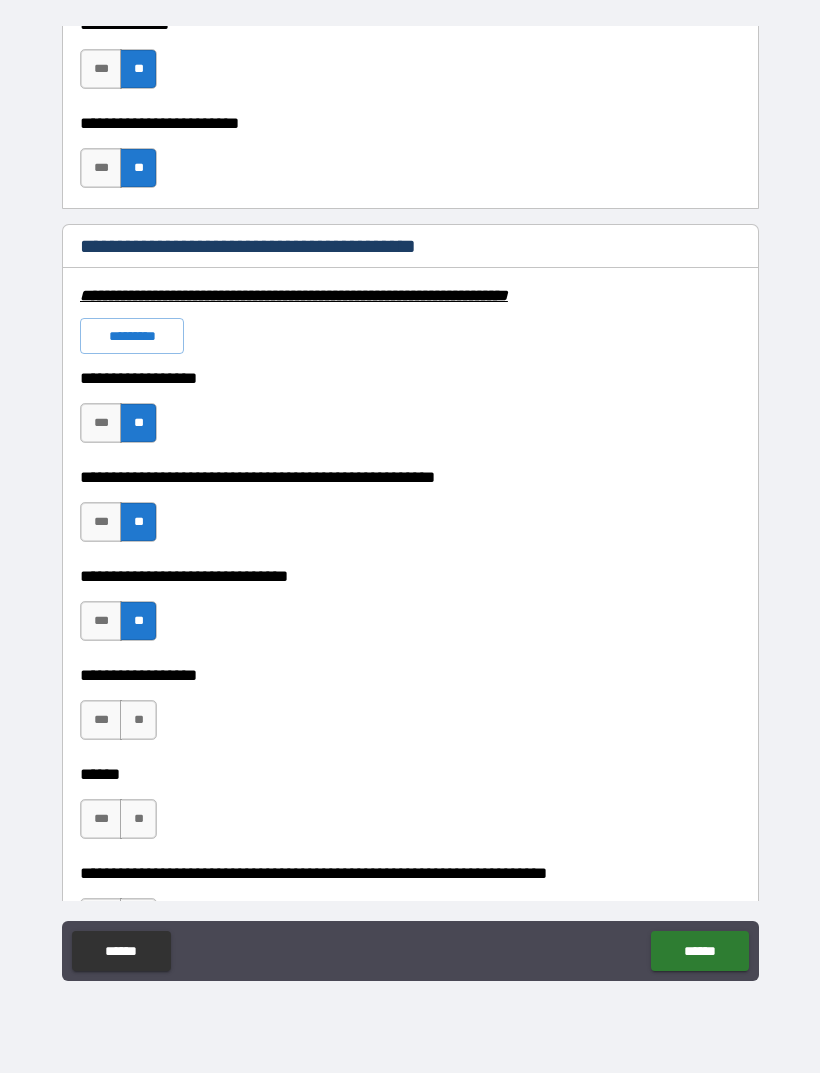click on "**" at bounding box center (138, 720) 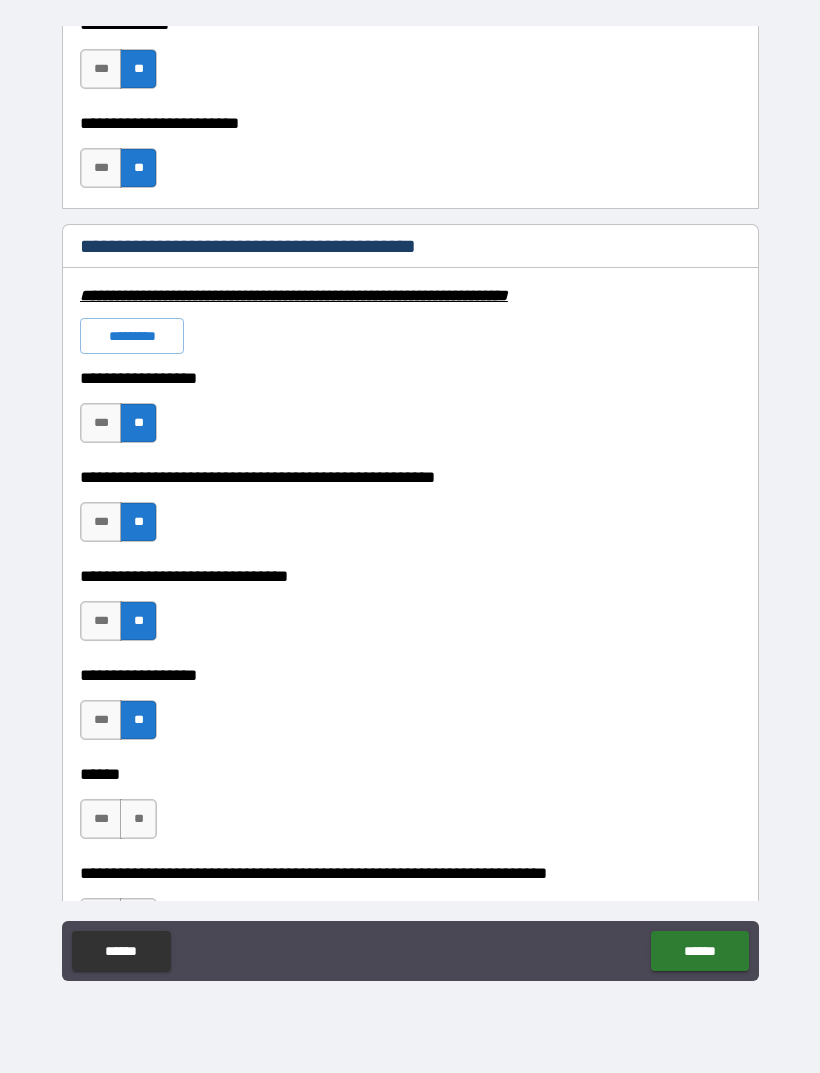 click on "**" at bounding box center [138, 819] 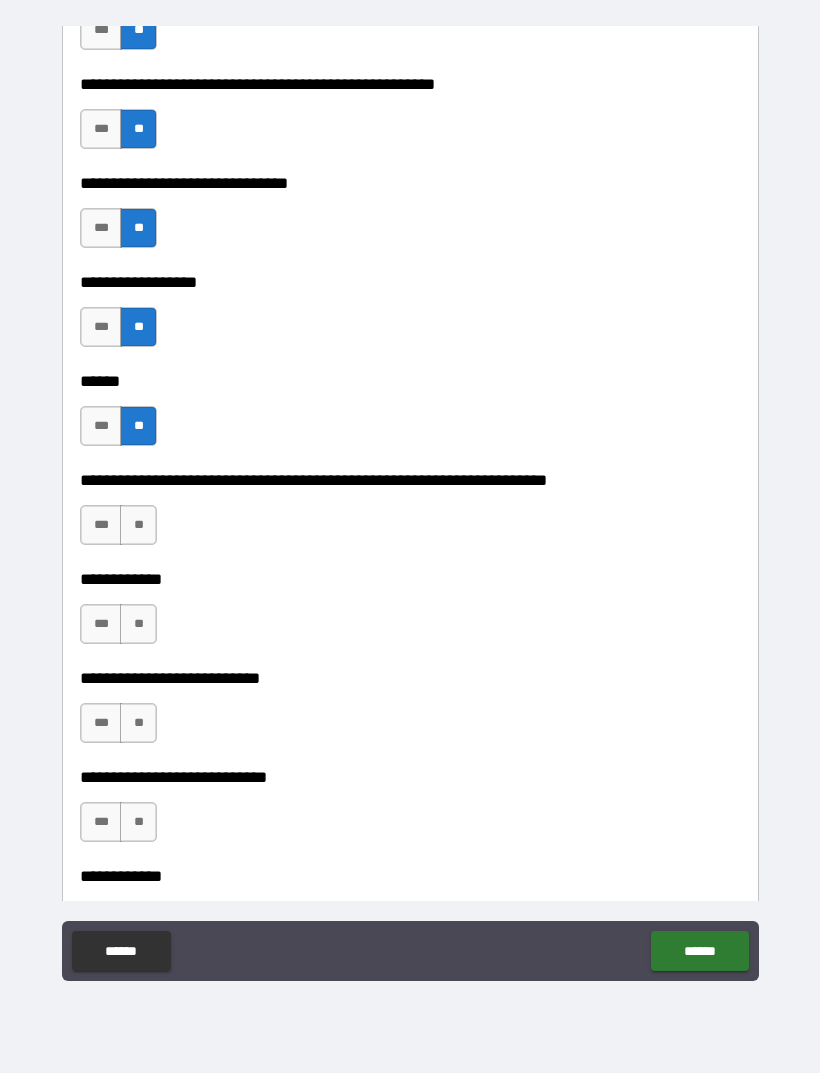 scroll, scrollTop: 6310, scrollLeft: 0, axis: vertical 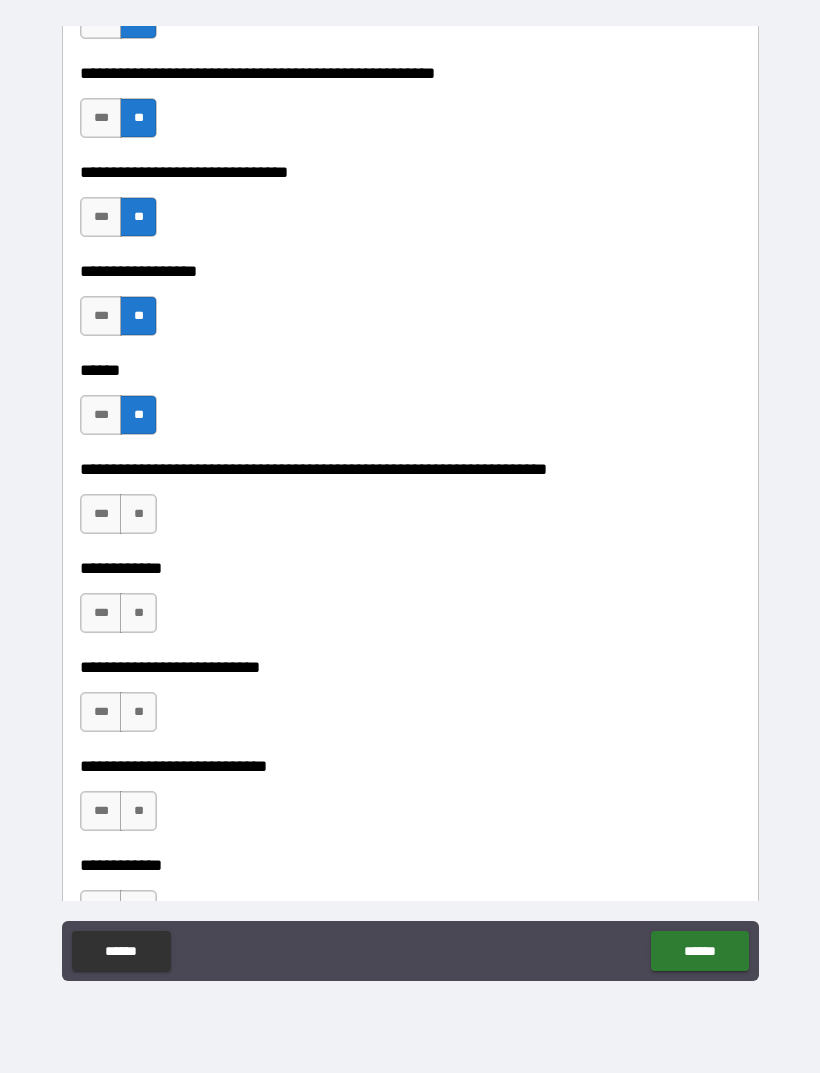 click on "**" at bounding box center [138, 514] 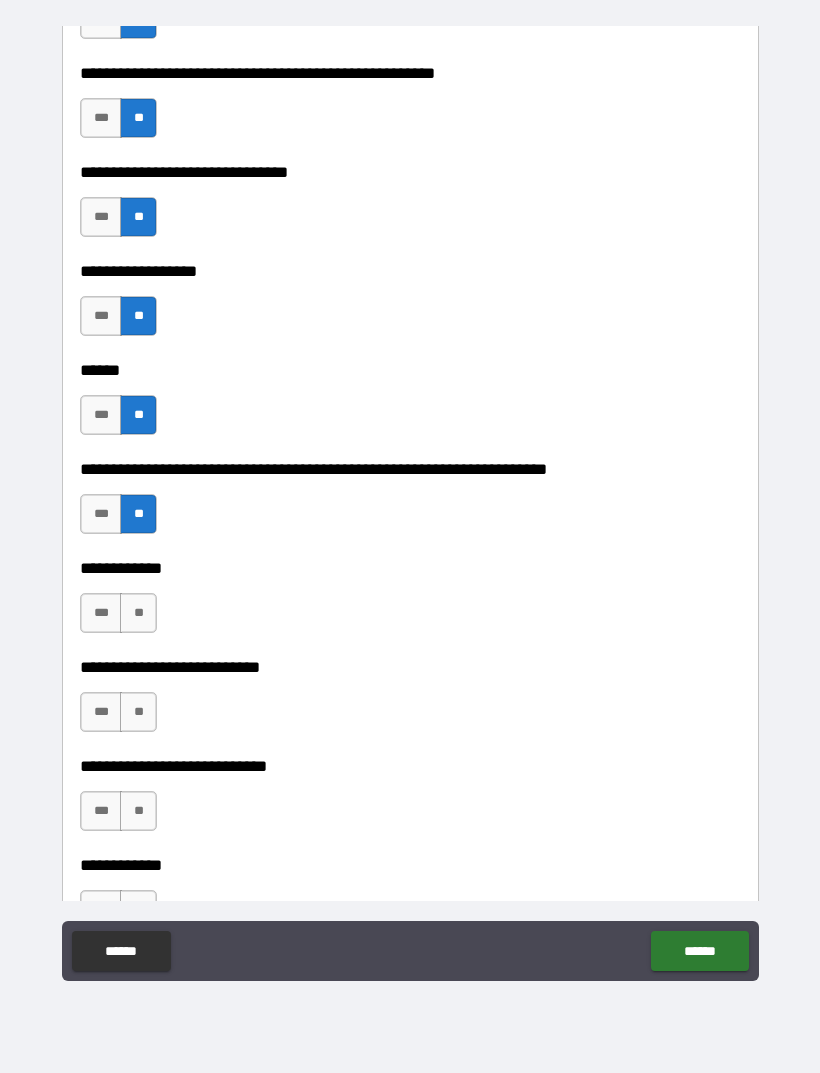 click on "**" at bounding box center [138, 613] 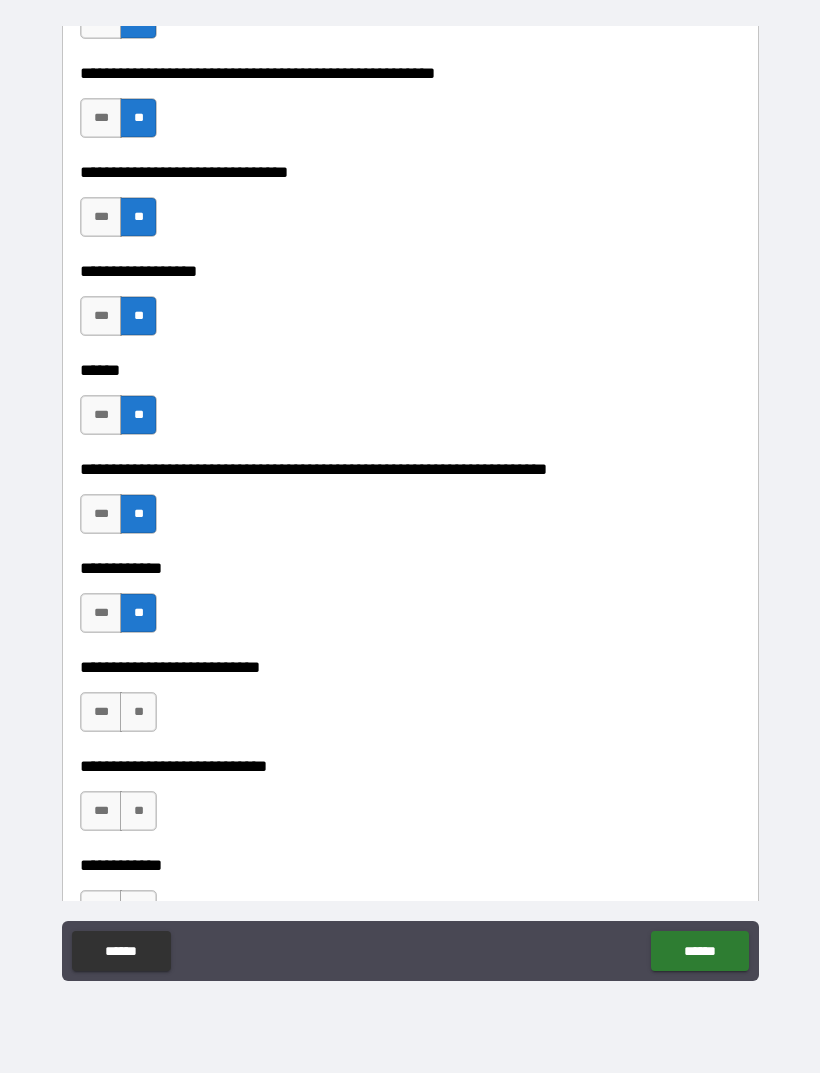 click on "**" at bounding box center (138, 712) 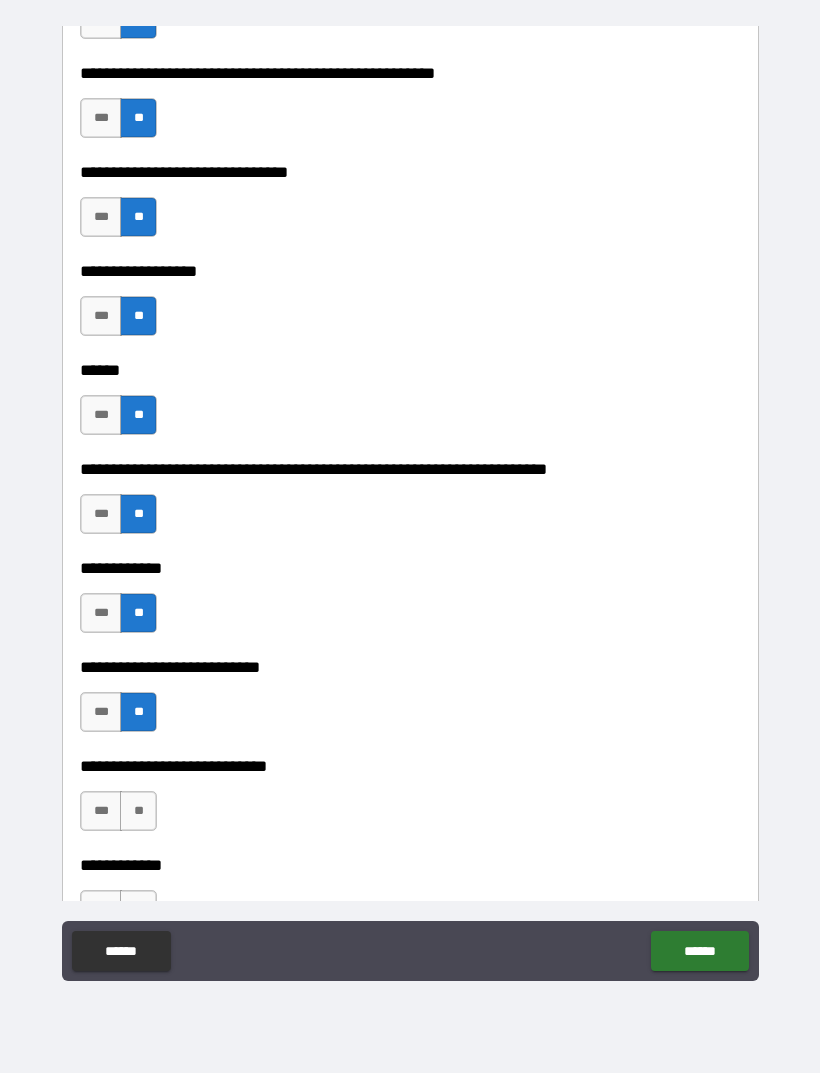 click on "**" at bounding box center (138, 811) 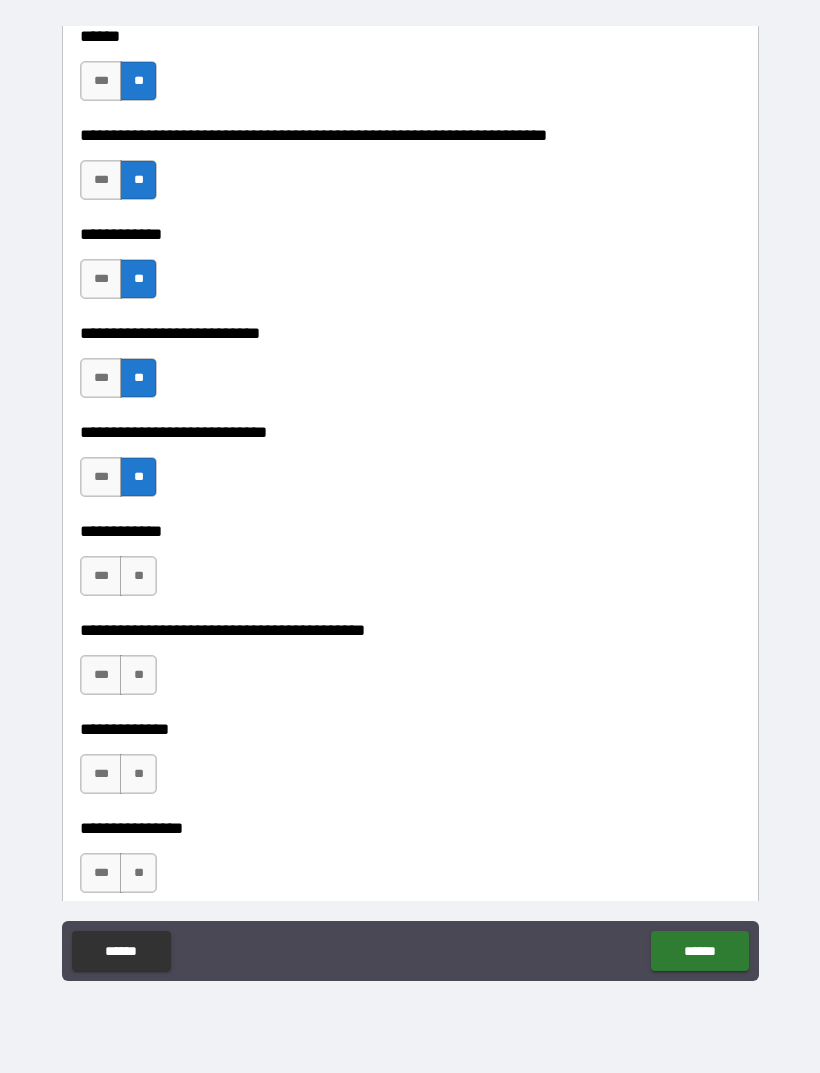 scroll, scrollTop: 6745, scrollLeft: 0, axis: vertical 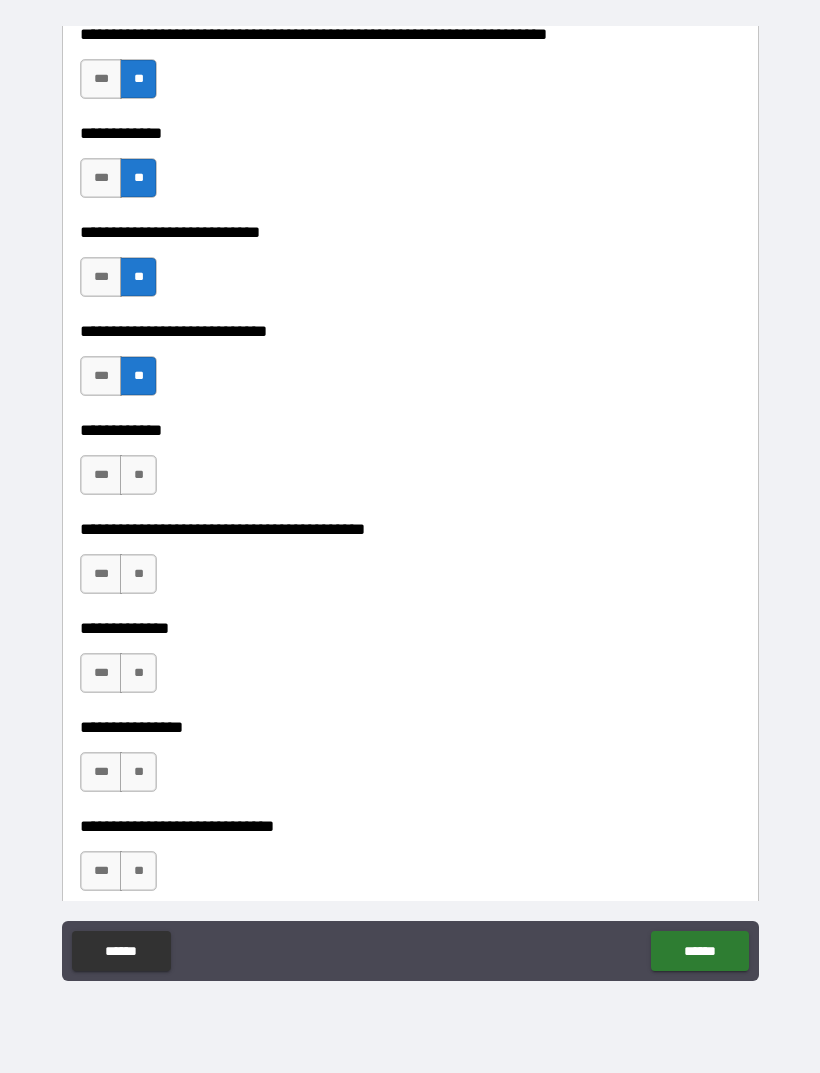 click on "**" at bounding box center [138, 475] 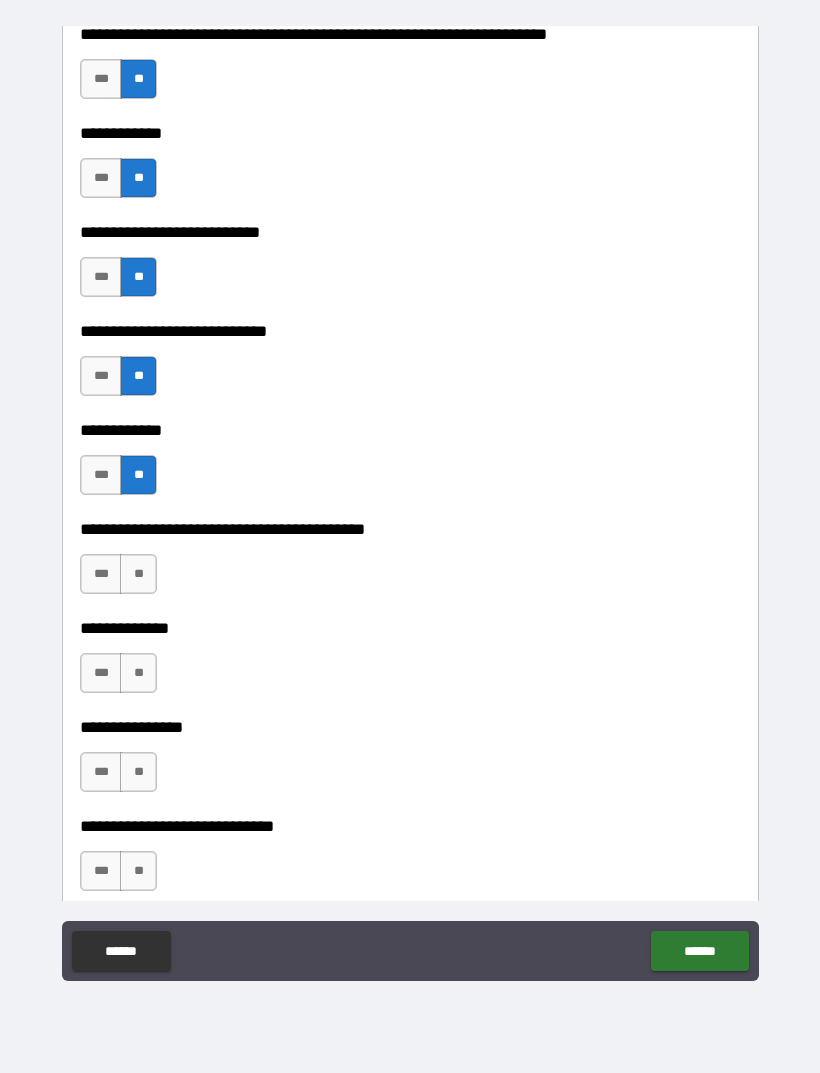 click on "**" at bounding box center (138, 574) 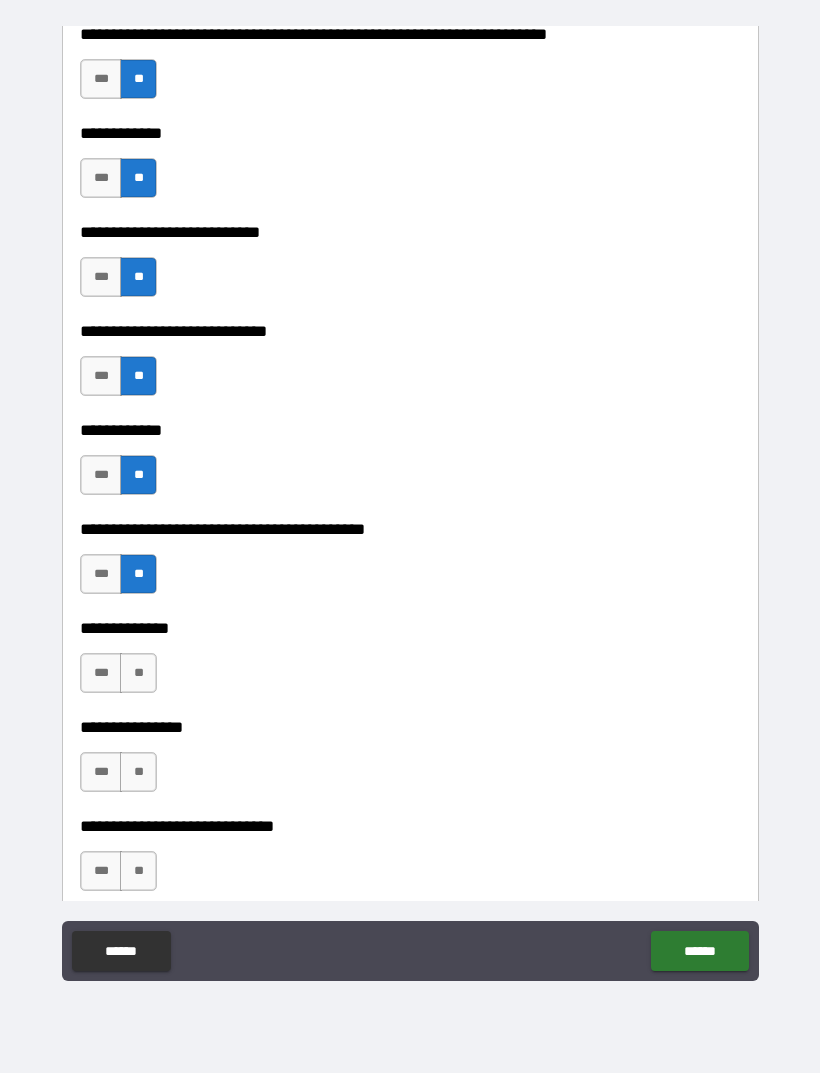 click on "**" at bounding box center [138, 673] 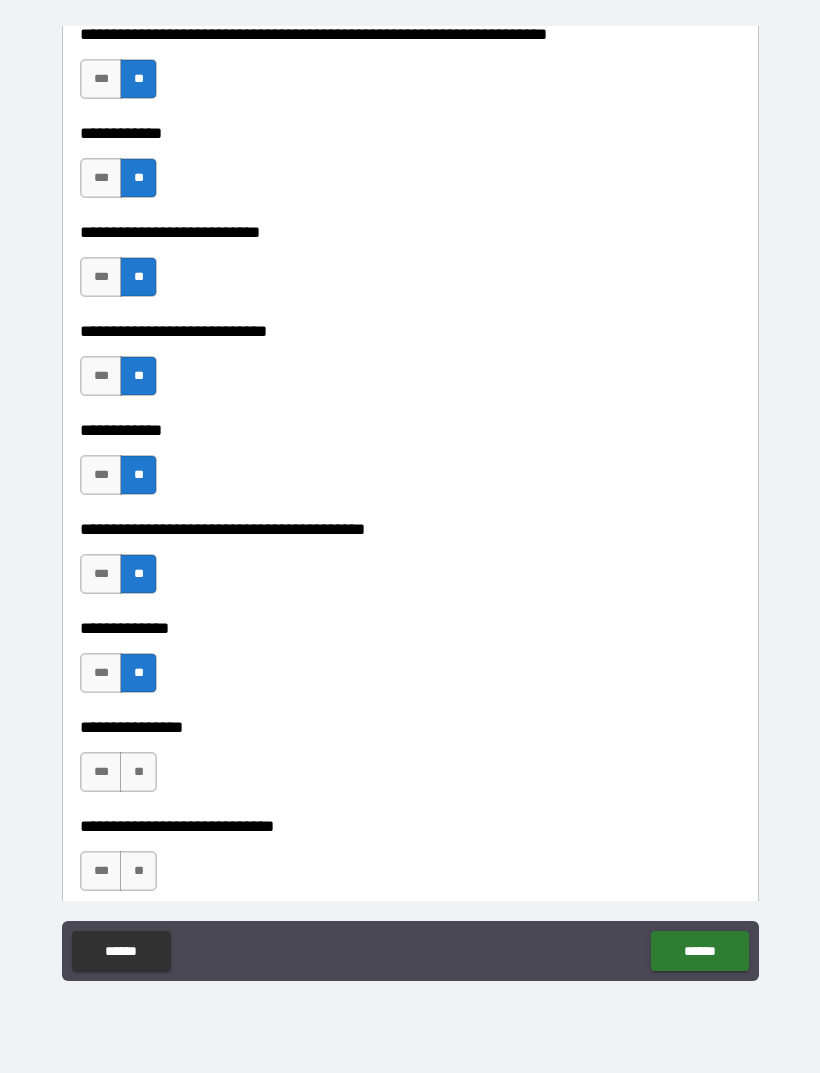 click on "**" at bounding box center (138, 772) 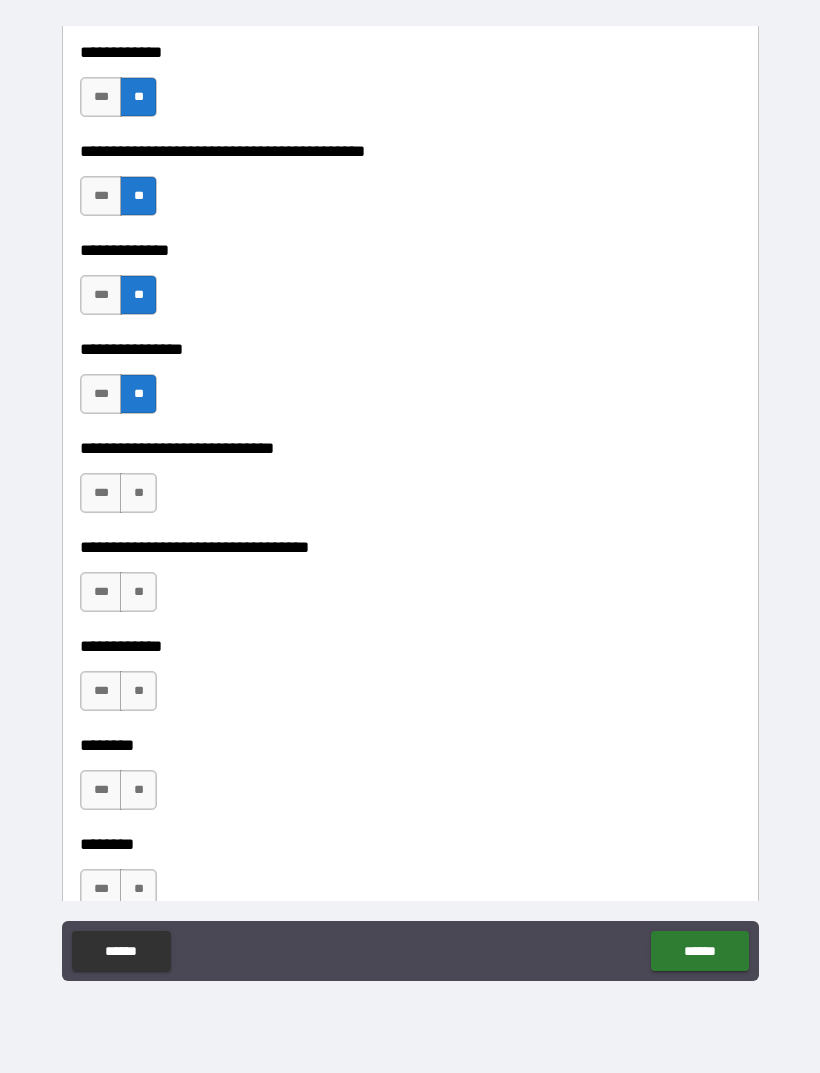 scroll, scrollTop: 7133, scrollLeft: 0, axis: vertical 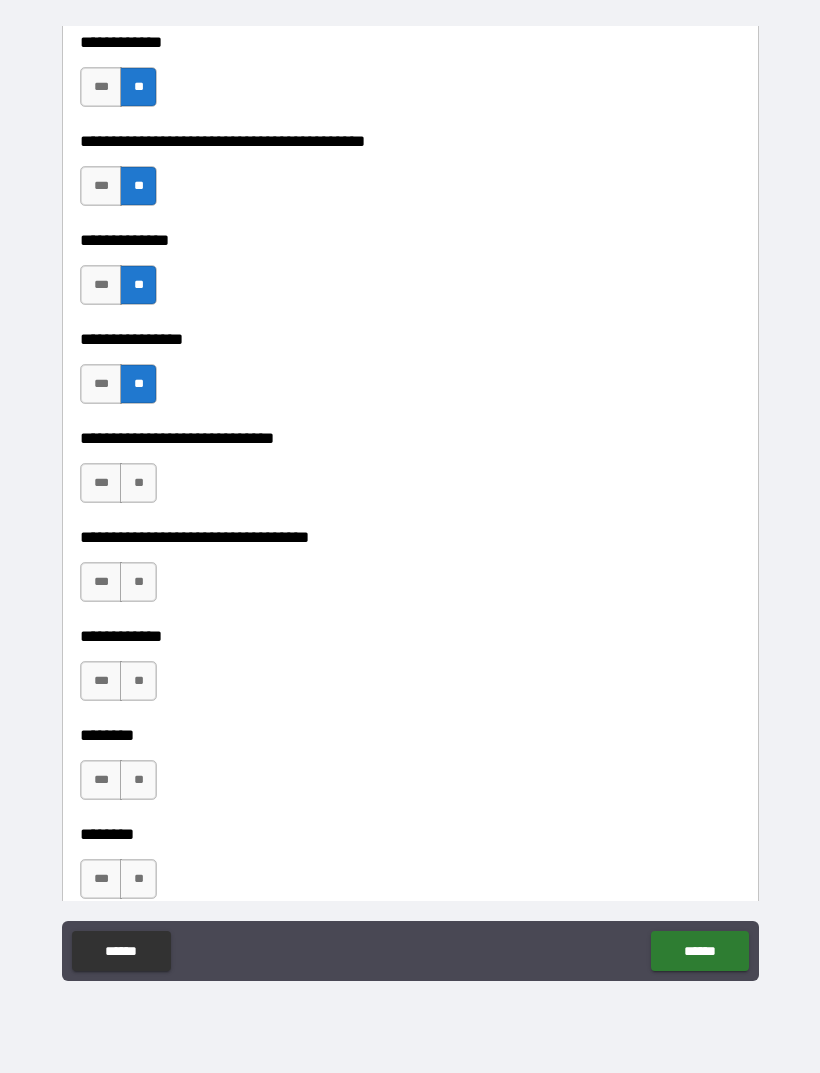 click on "**" at bounding box center (138, 483) 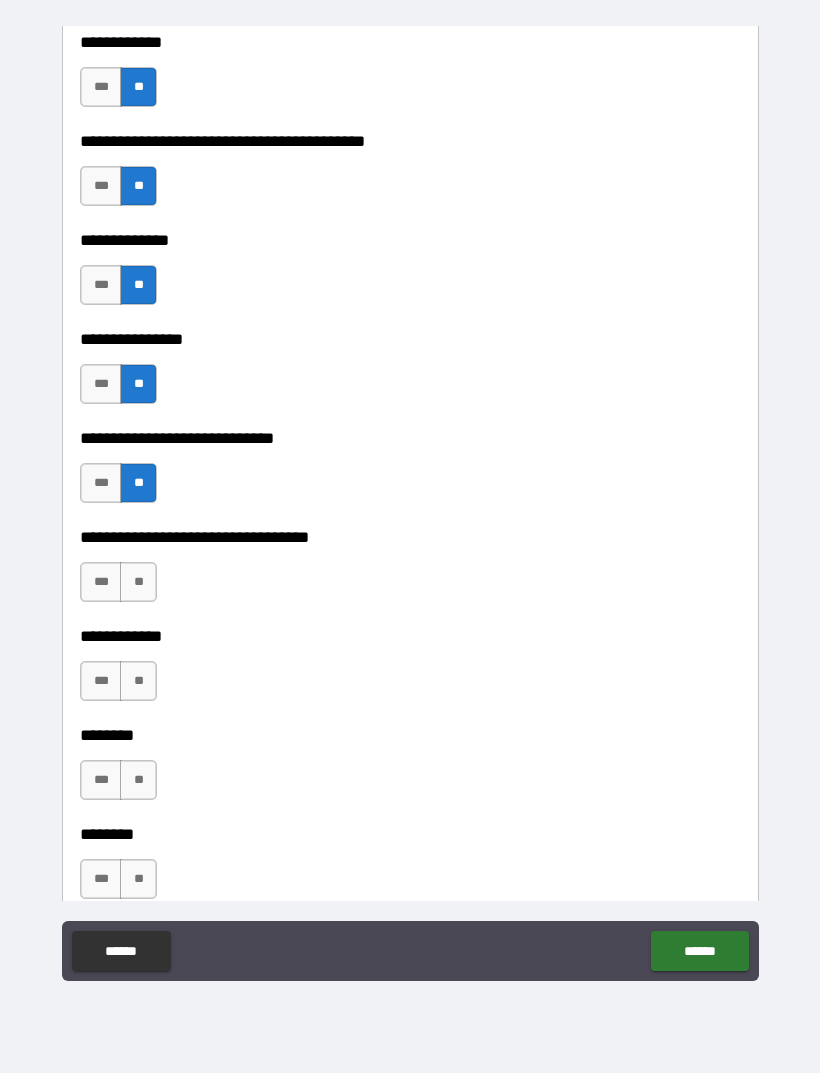 click on "**" at bounding box center (138, 582) 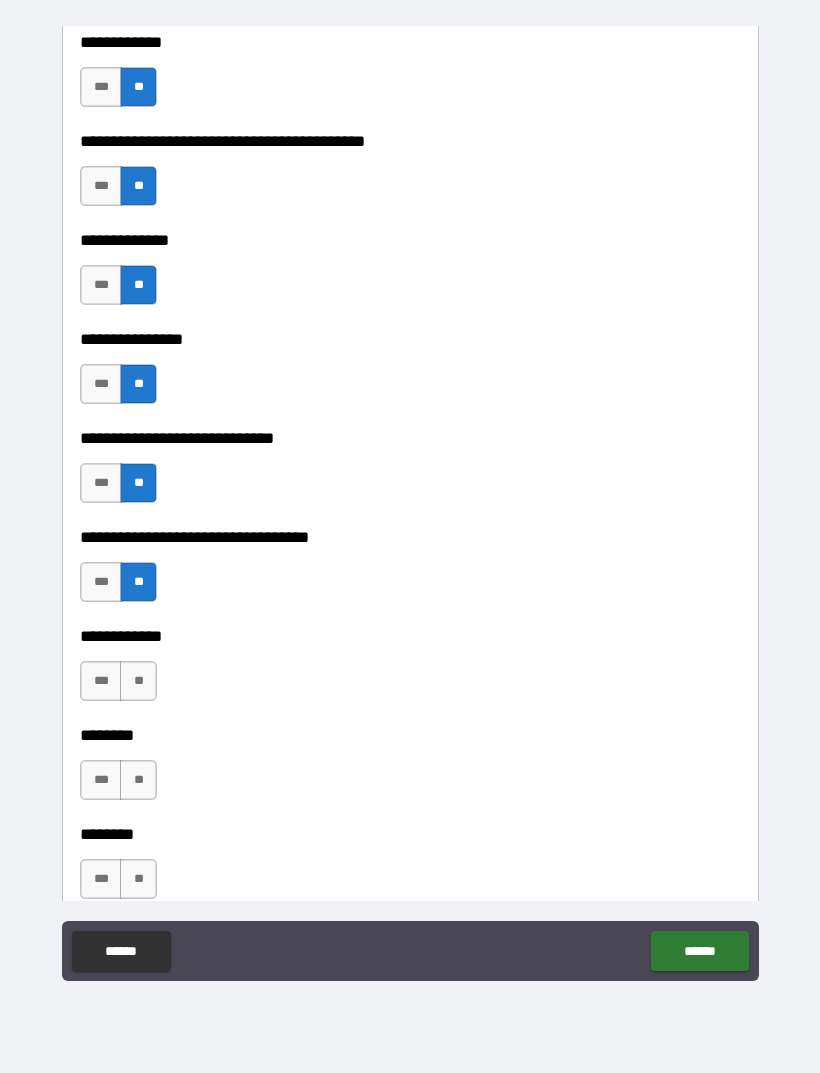 click on "**" at bounding box center [138, 681] 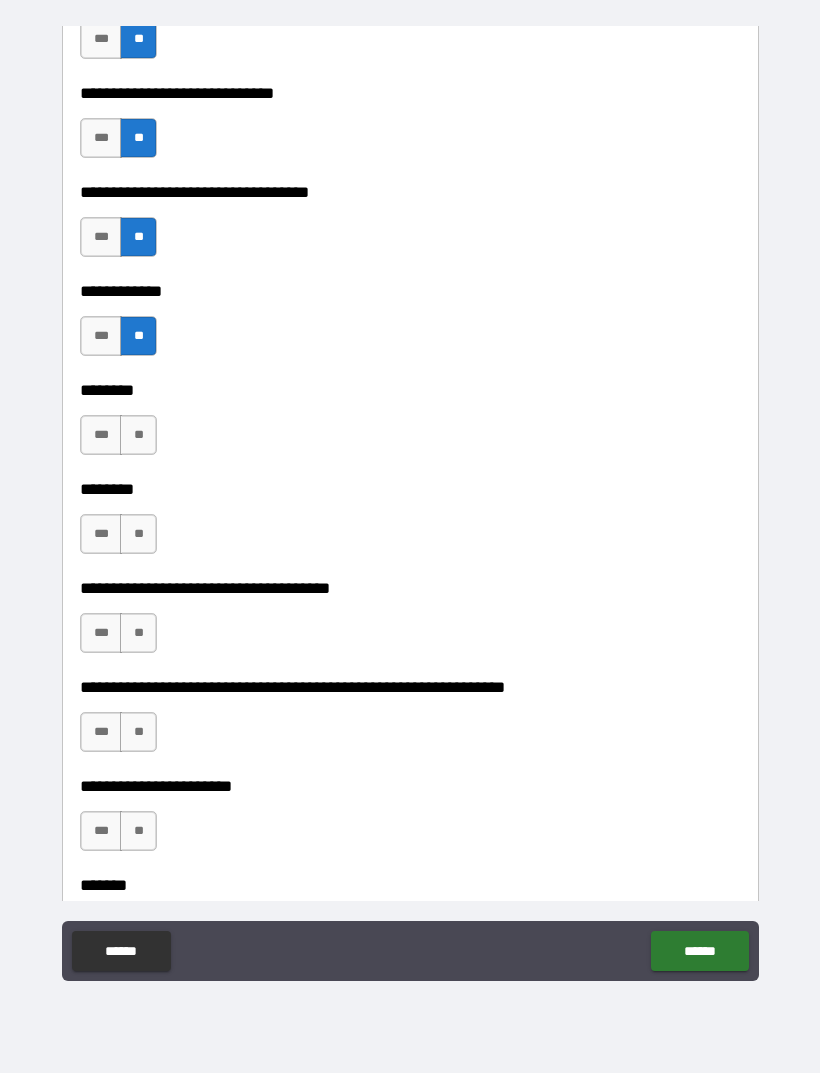 scroll, scrollTop: 7477, scrollLeft: 0, axis: vertical 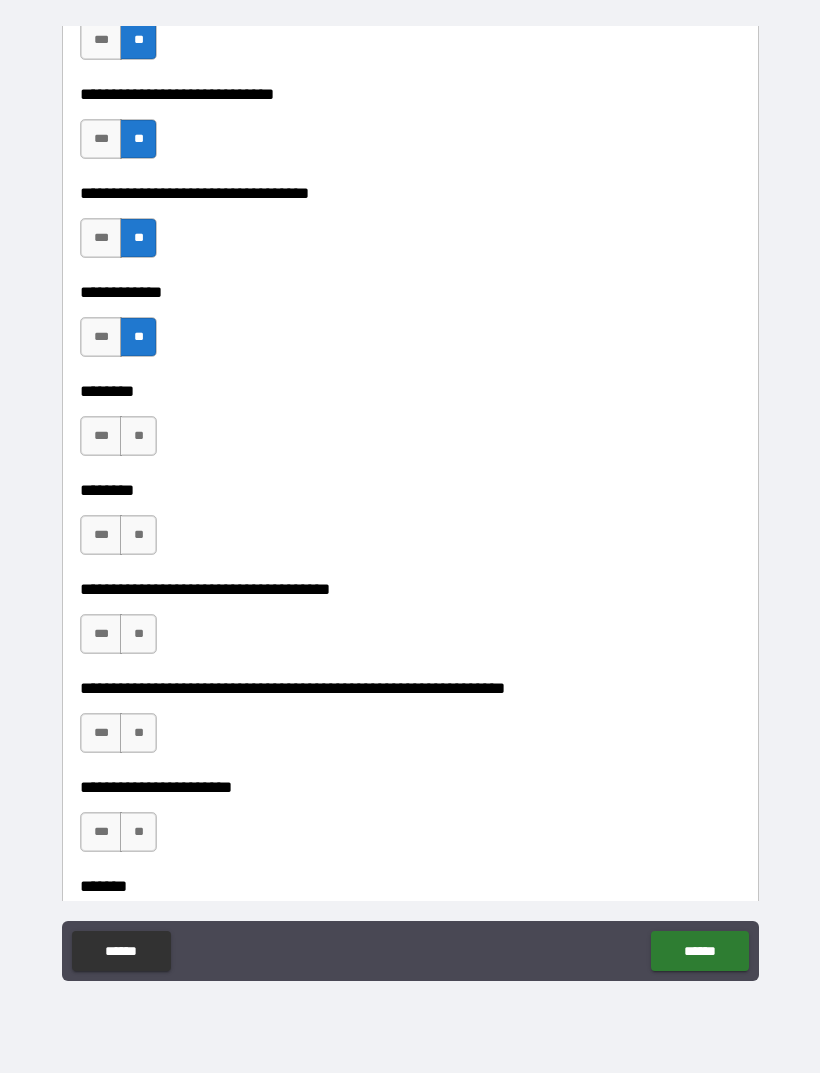 click on "**" at bounding box center [138, 436] 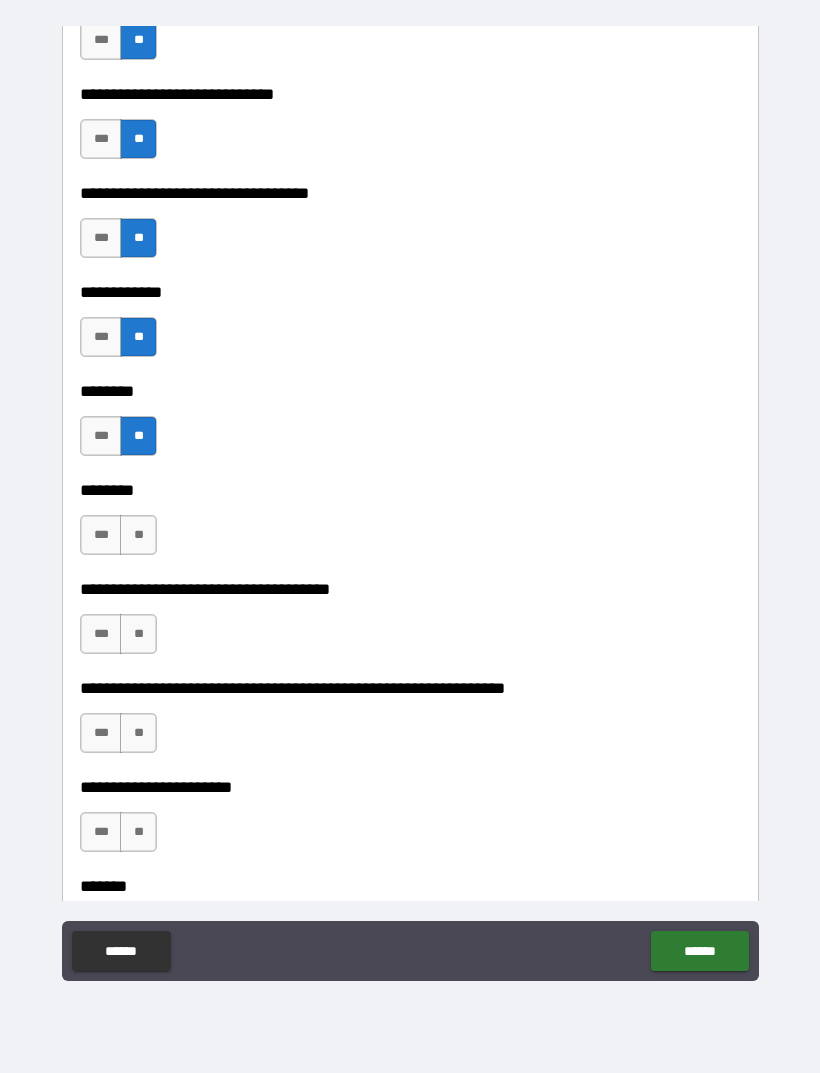 click on "**" at bounding box center [138, 535] 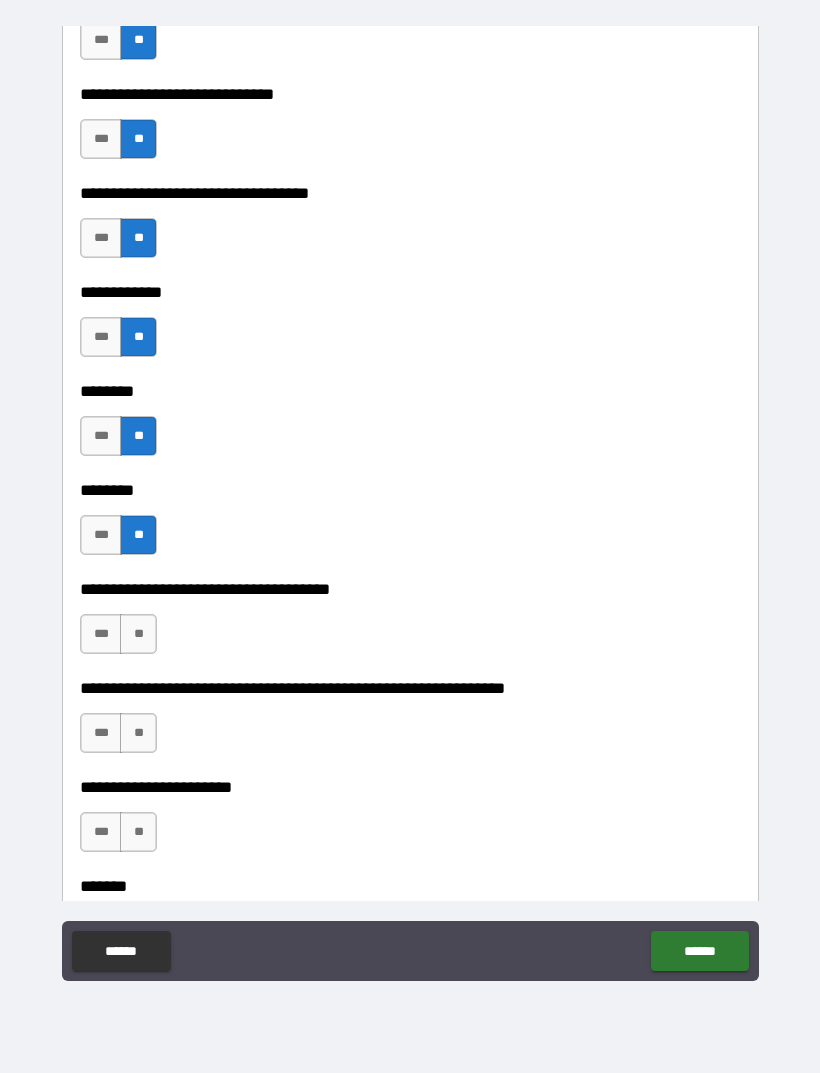 click on "**" at bounding box center (138, 634) 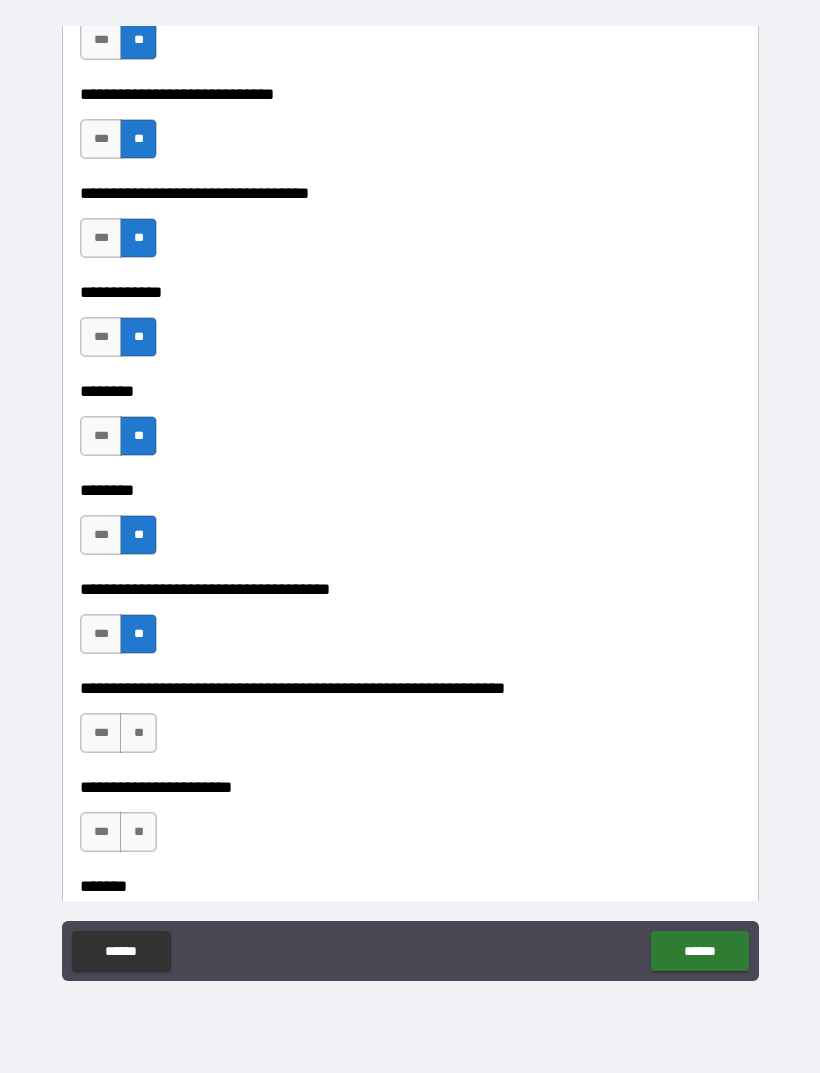 click on "**" at bounding box center [138, 733] 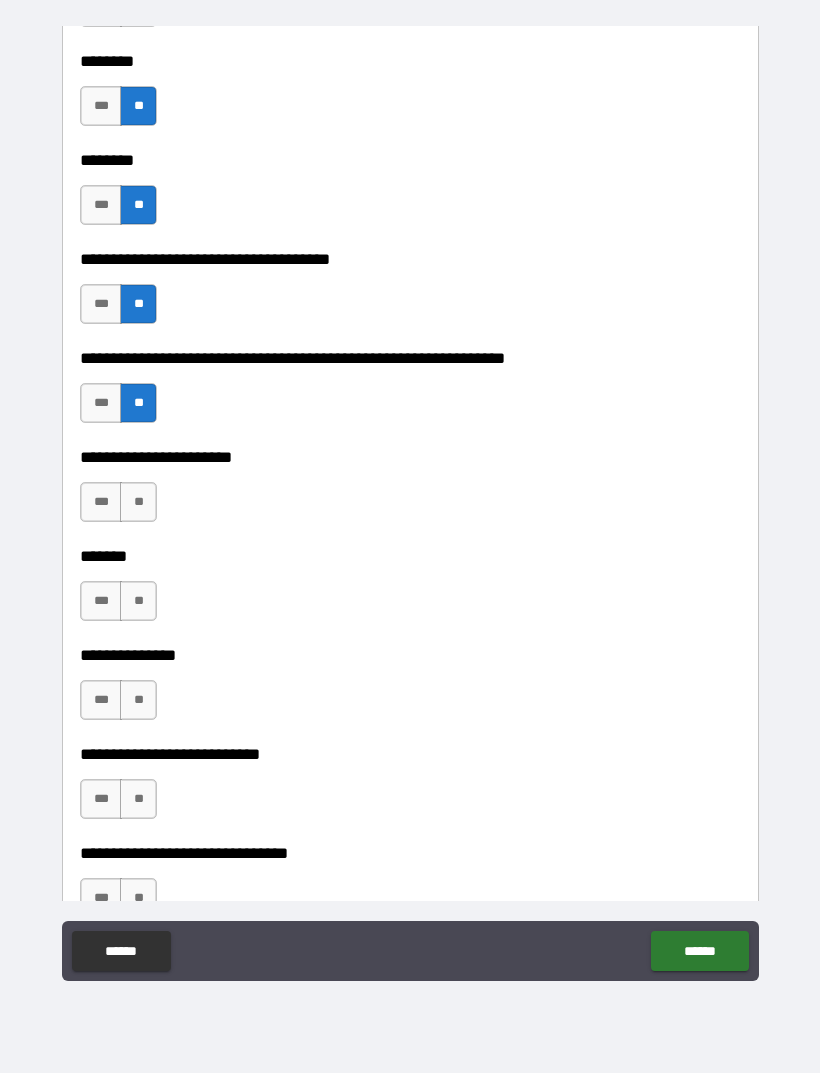 scroll, scrollTop: 7814, scrollLeft: 0, axis: vertical 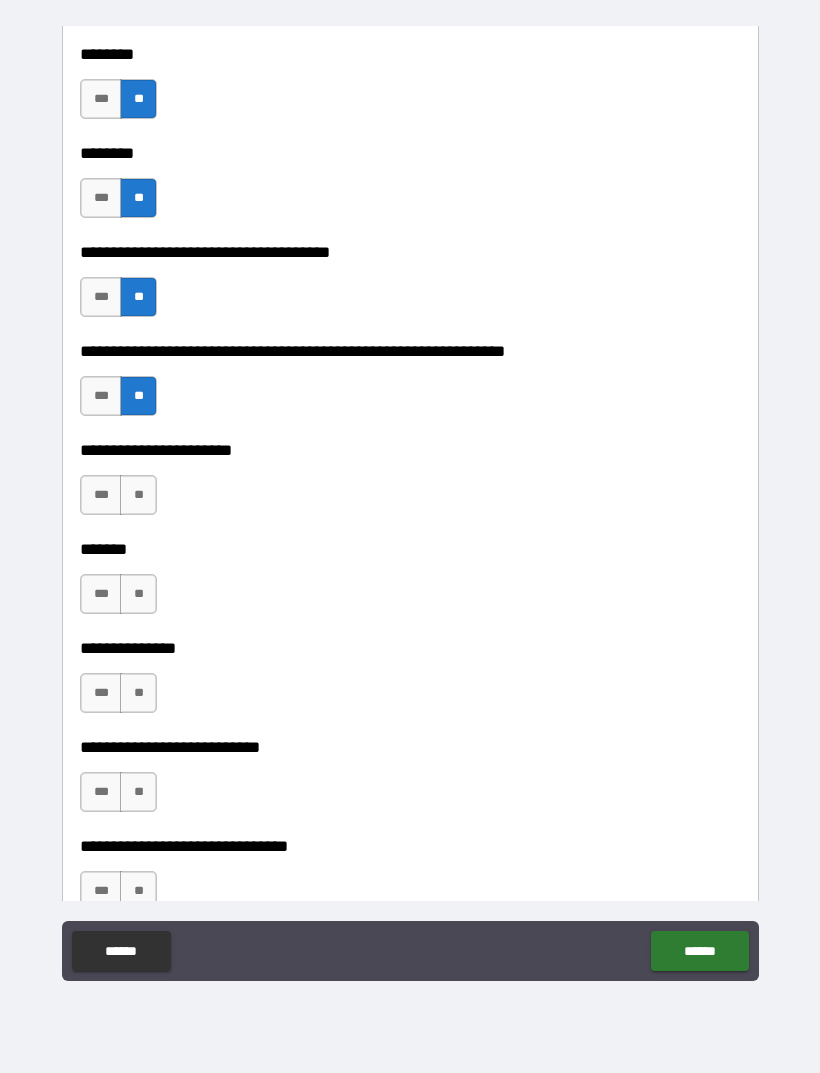 click on "**" at bounding box center [138, 495] 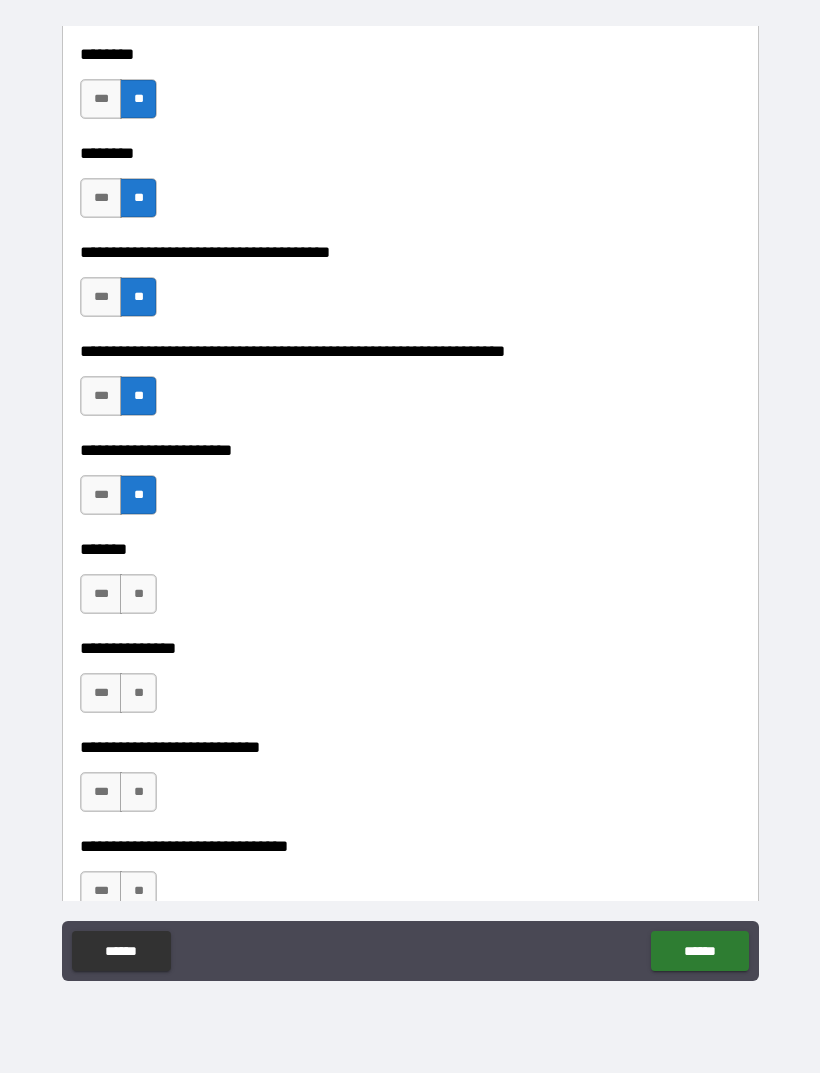 click on "**" at bounding box center (138, 594) 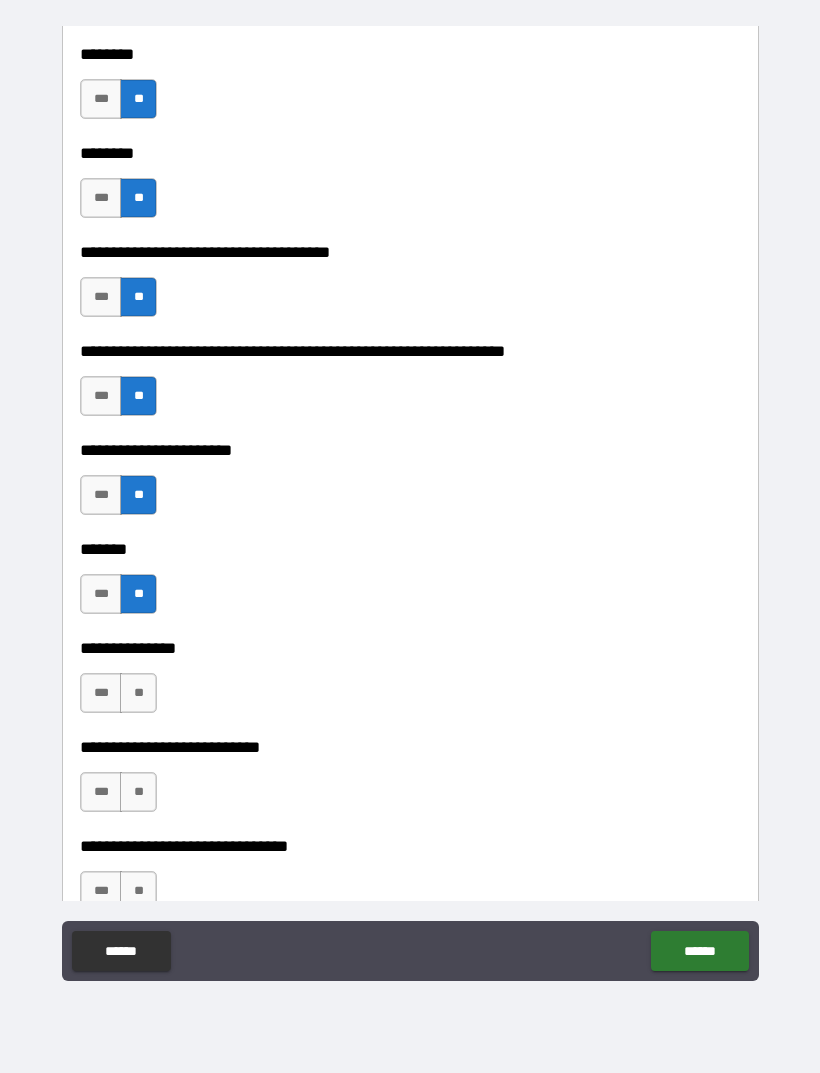 click on "**" at bounding box center (138, 693) 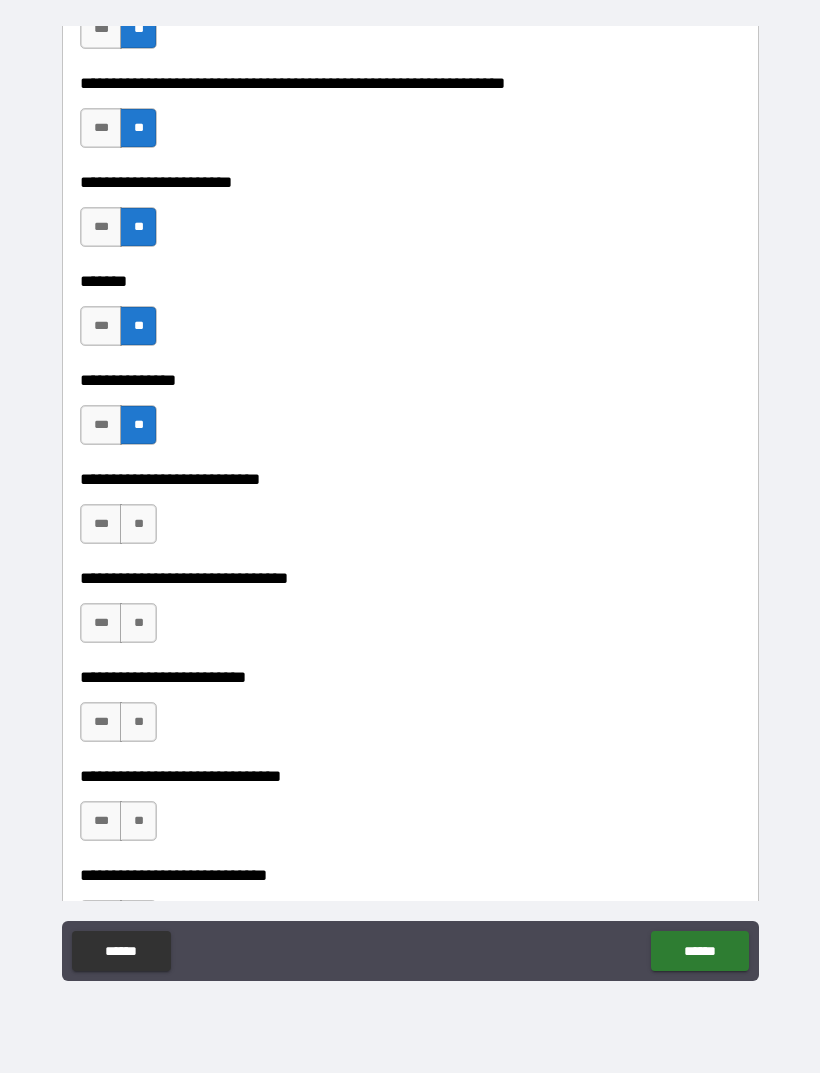 scroll, scrollTop: 8086, scrollLeft: 0, axis: vertical 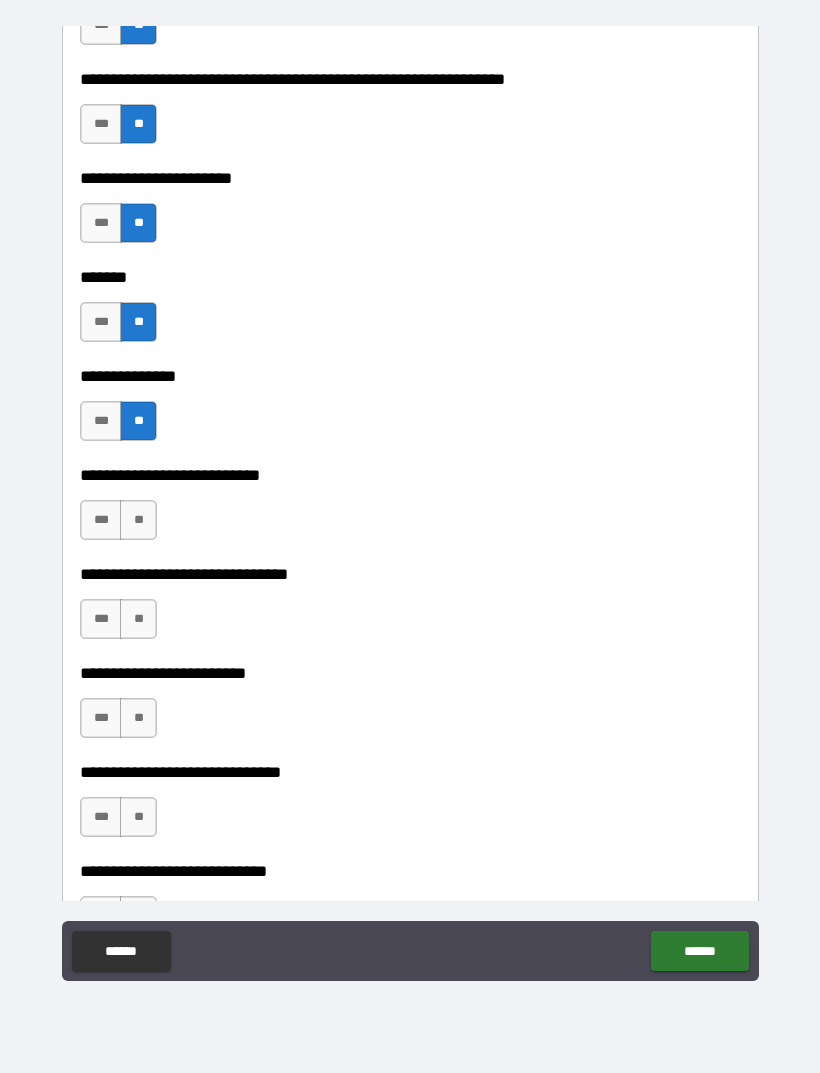 click on "**" at bounding box center (138, 520) 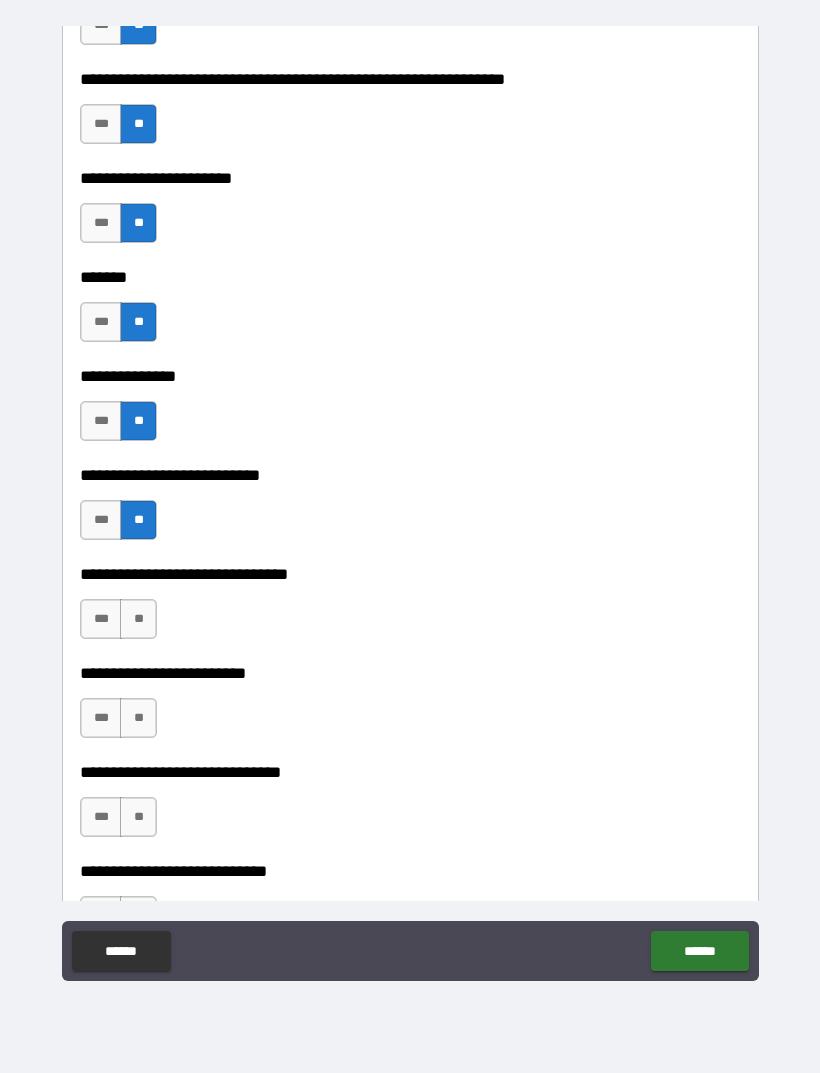 click on "**" at bounding box center [138, 619] 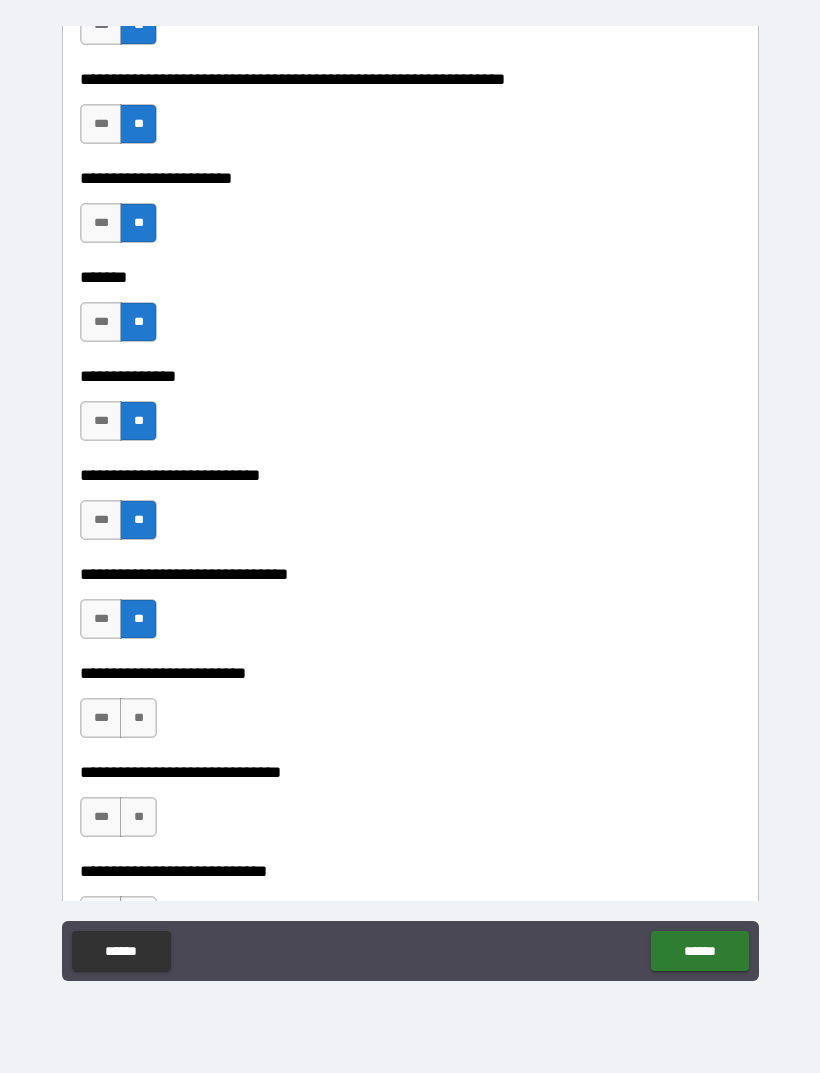 click on "**" at bounding box center [138, 718] 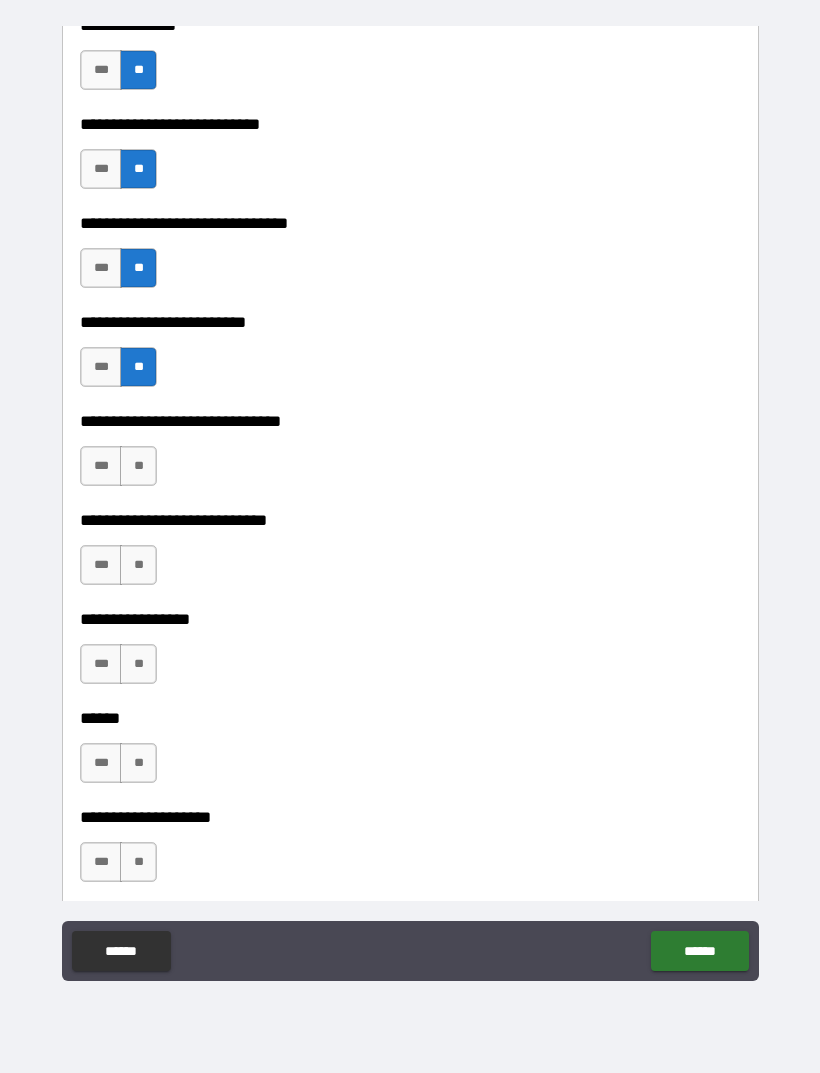 scroll, scrollTop: 8439, scrollLeft: 0, axis: vertical 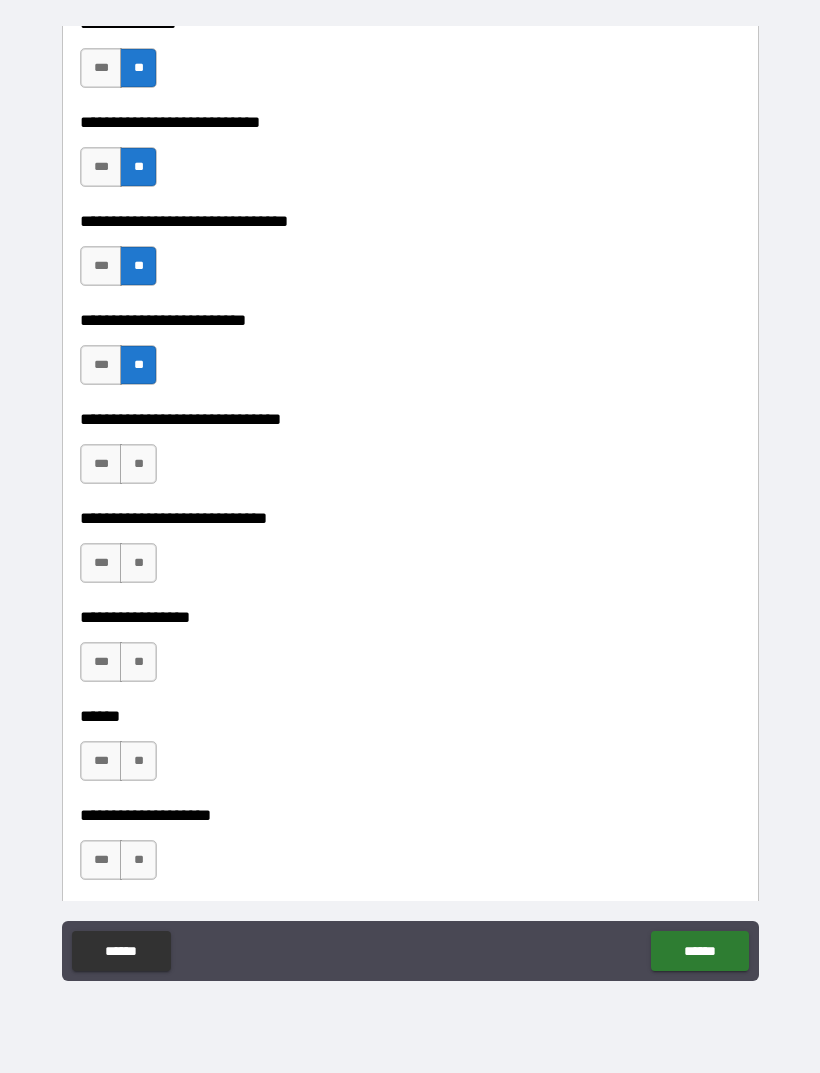 click on "**" at bounding box center (138, 464) 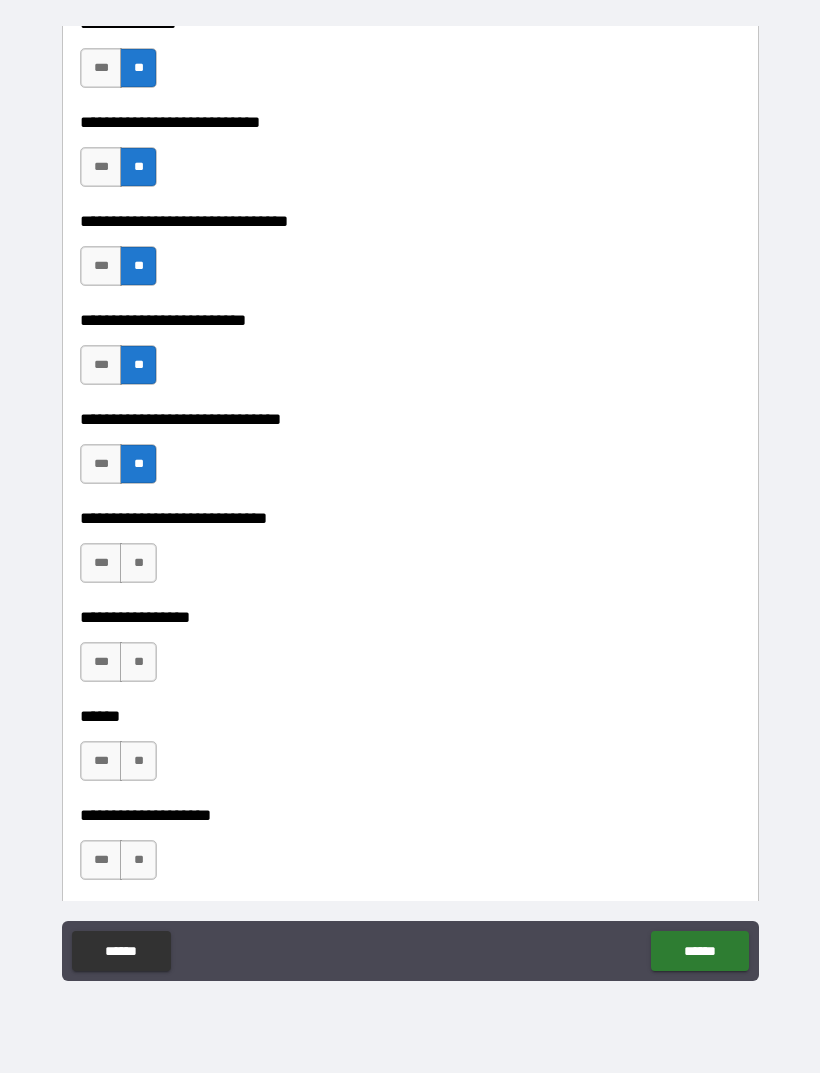click on "**" at bounding box center [138, 563] 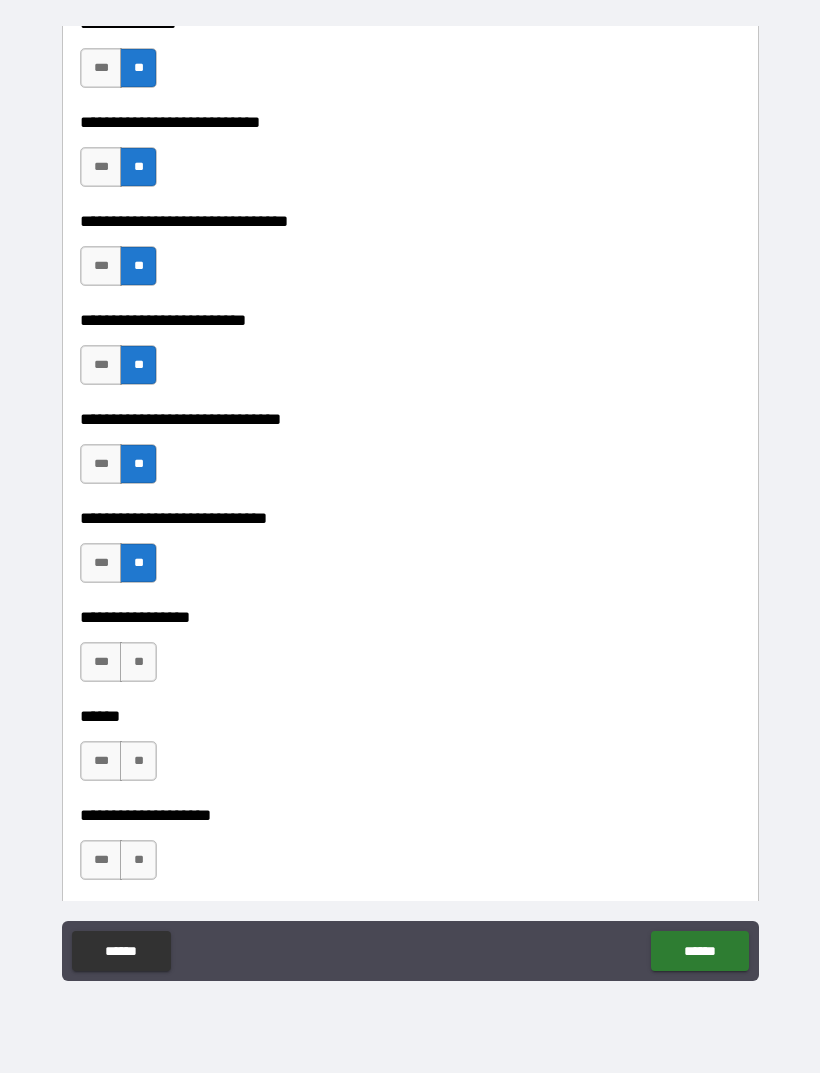 click on "**" at bounding box center (138, 662) 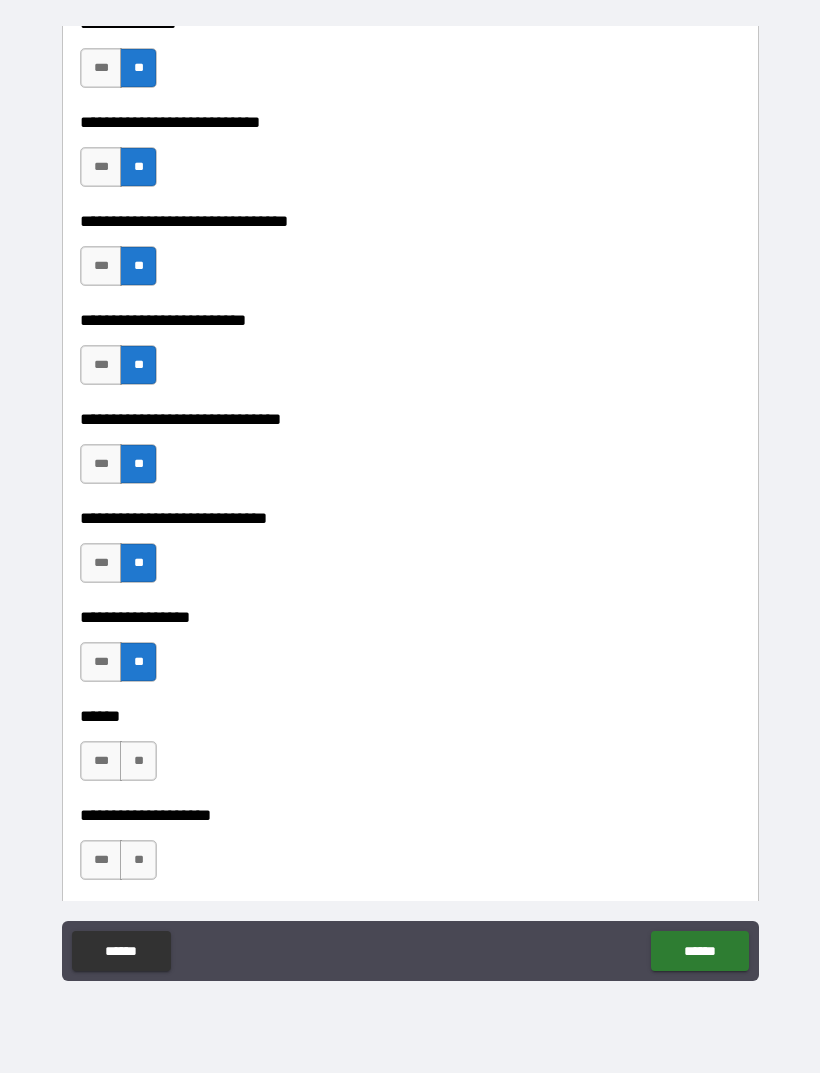 click on "**" at bounding box center (138, 761) 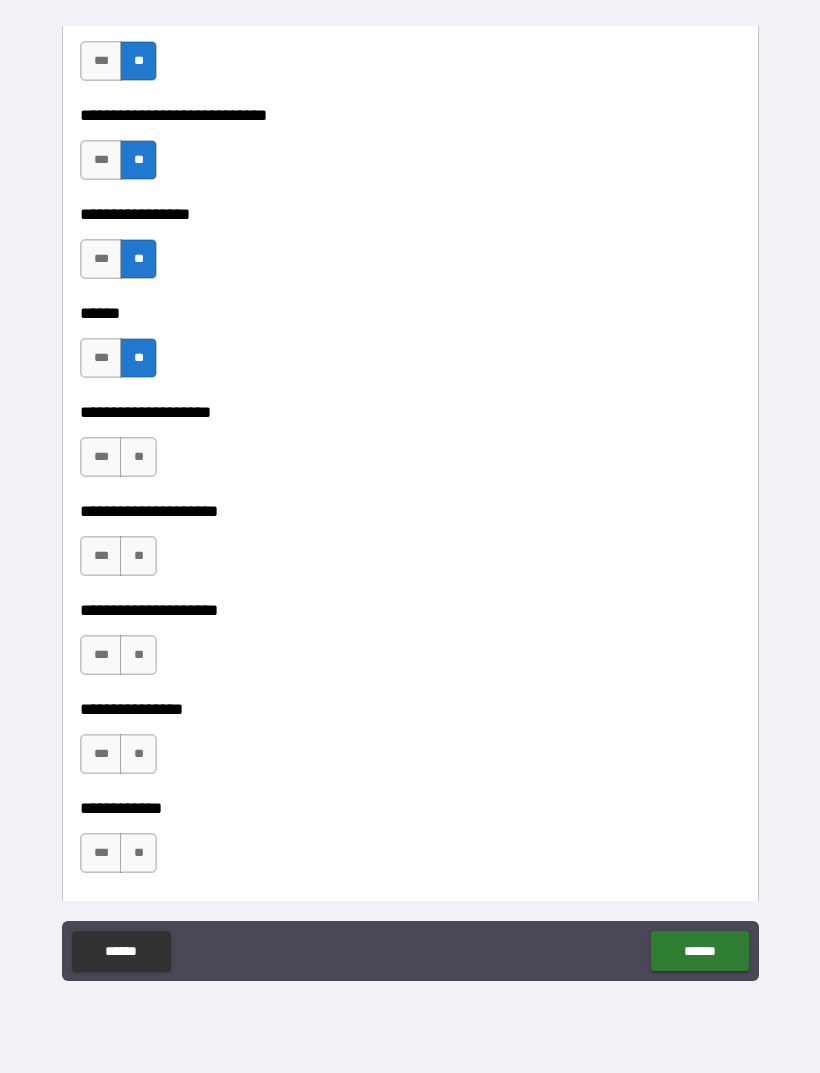 scroll, scrollTop: 8840, scrollLeft: 0, axis: vertical 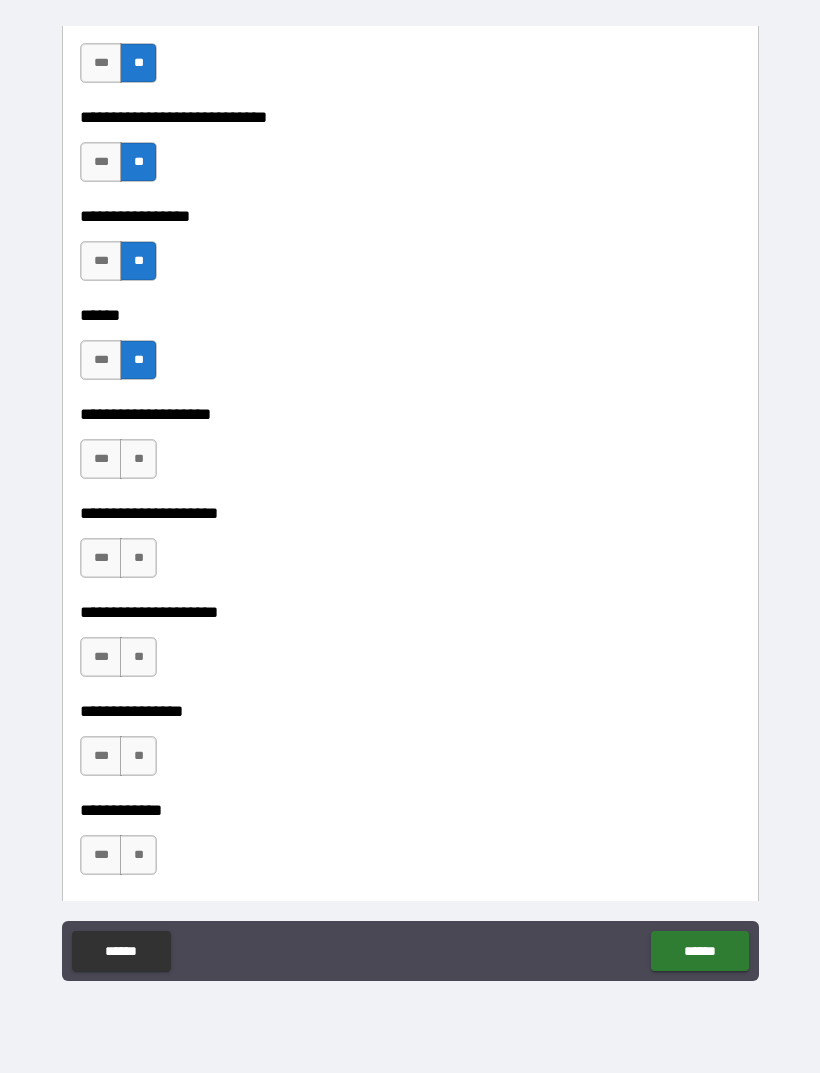 click on "**" at bounding box center (138, 459) 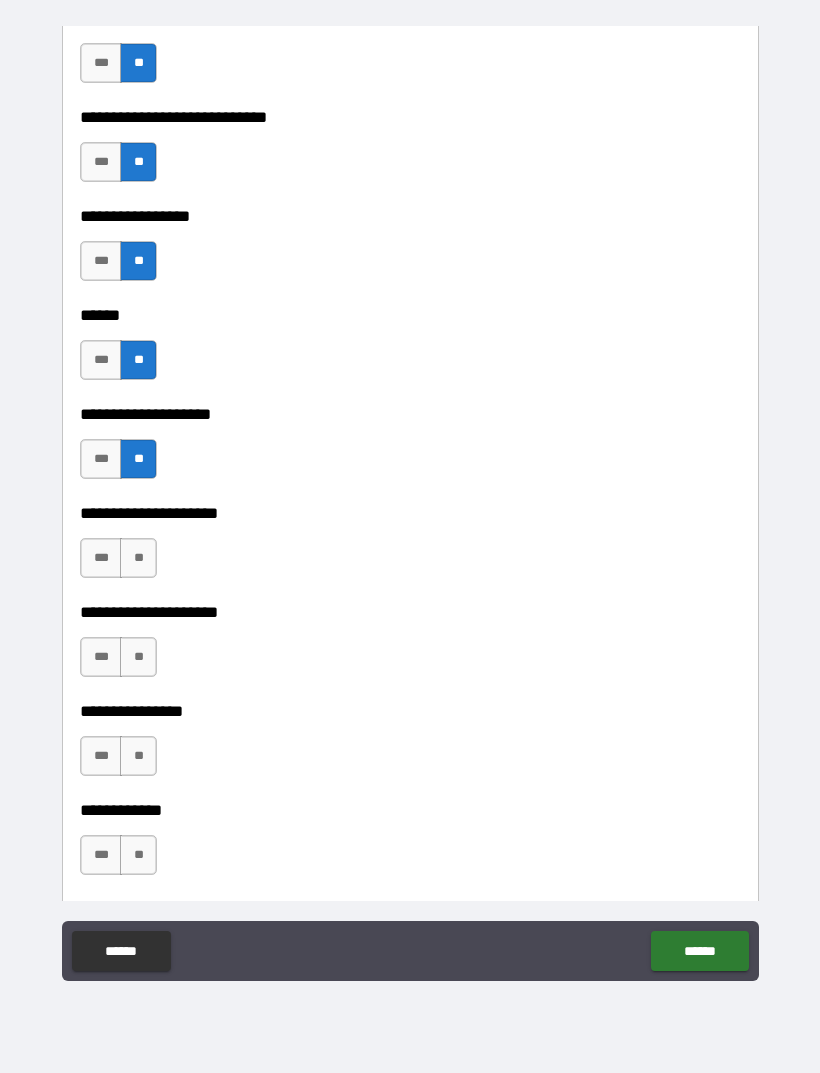 click on "**" at bounding box center [138, 558] 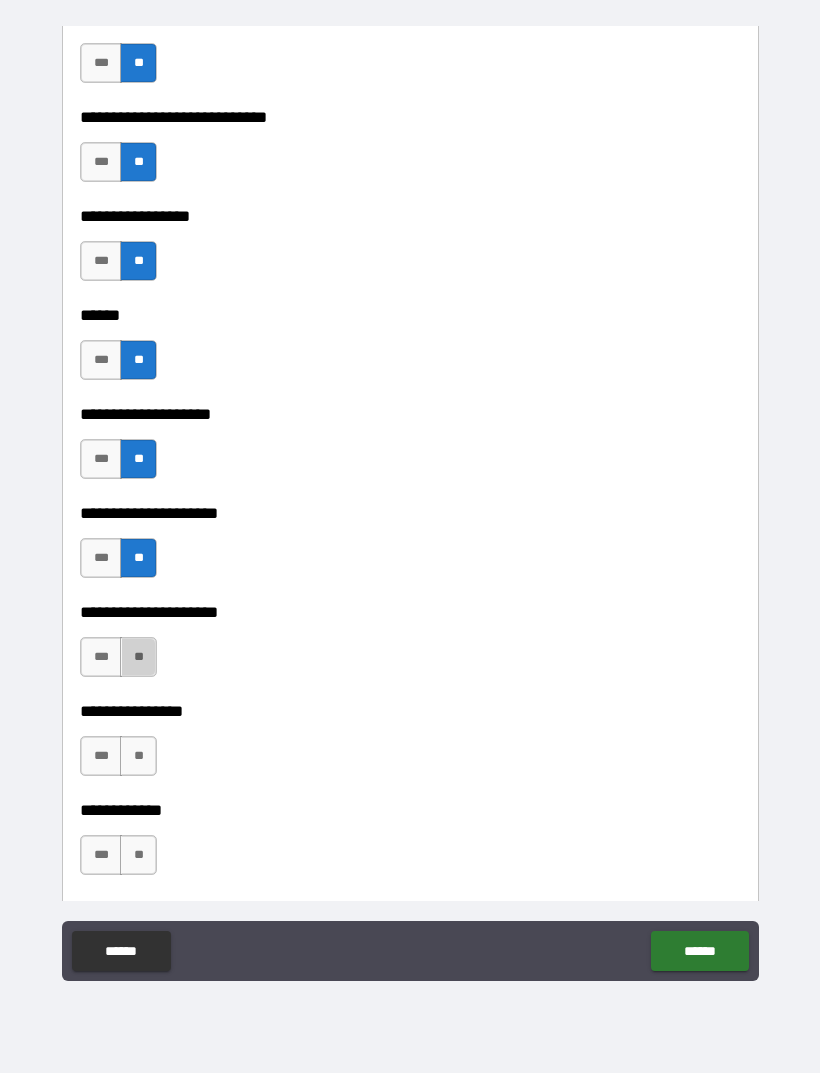 click on "**" at bounding box center (138, 657) 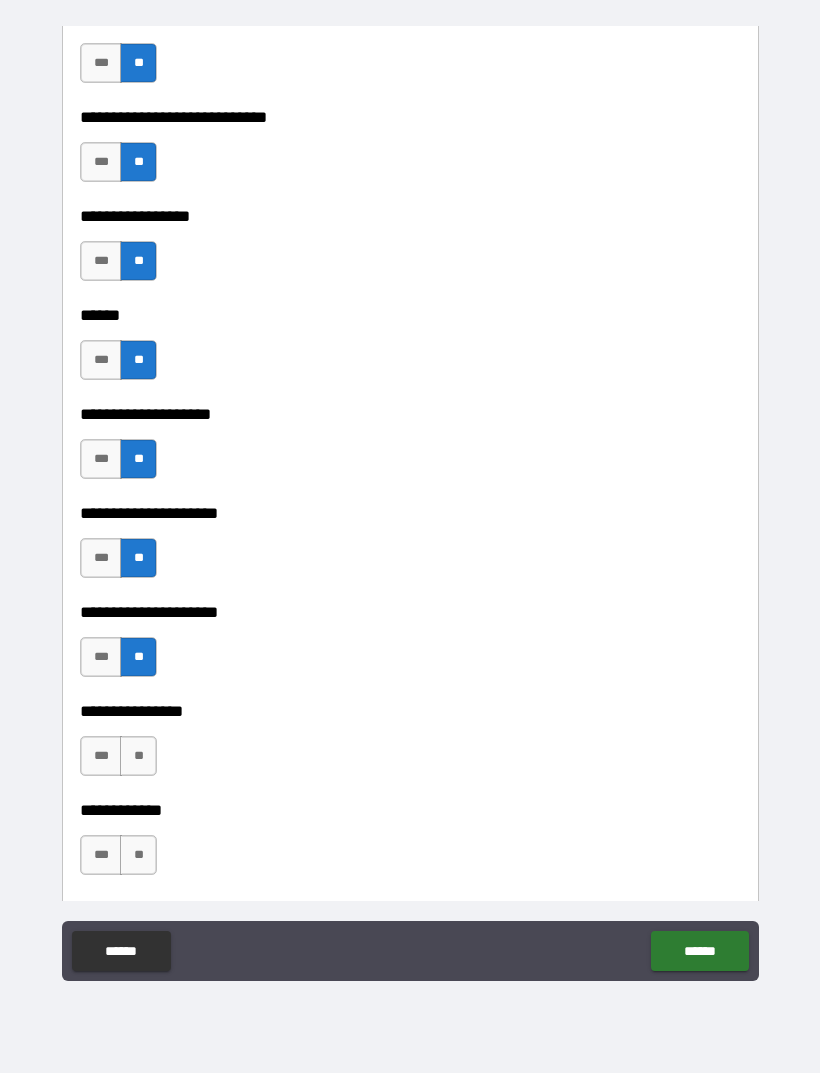 click on "**" at bounding box center [138, 756] 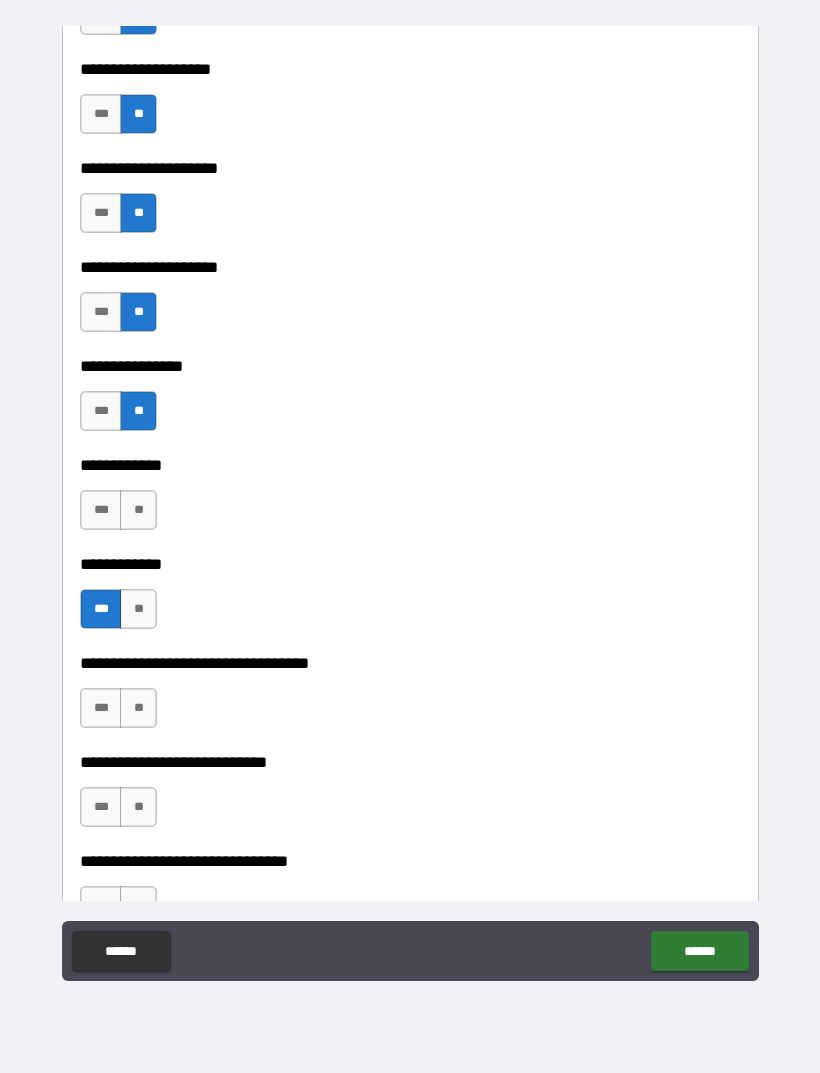 scroll, scrollTop: 9190, scrollLeft: 0, axis: vertical 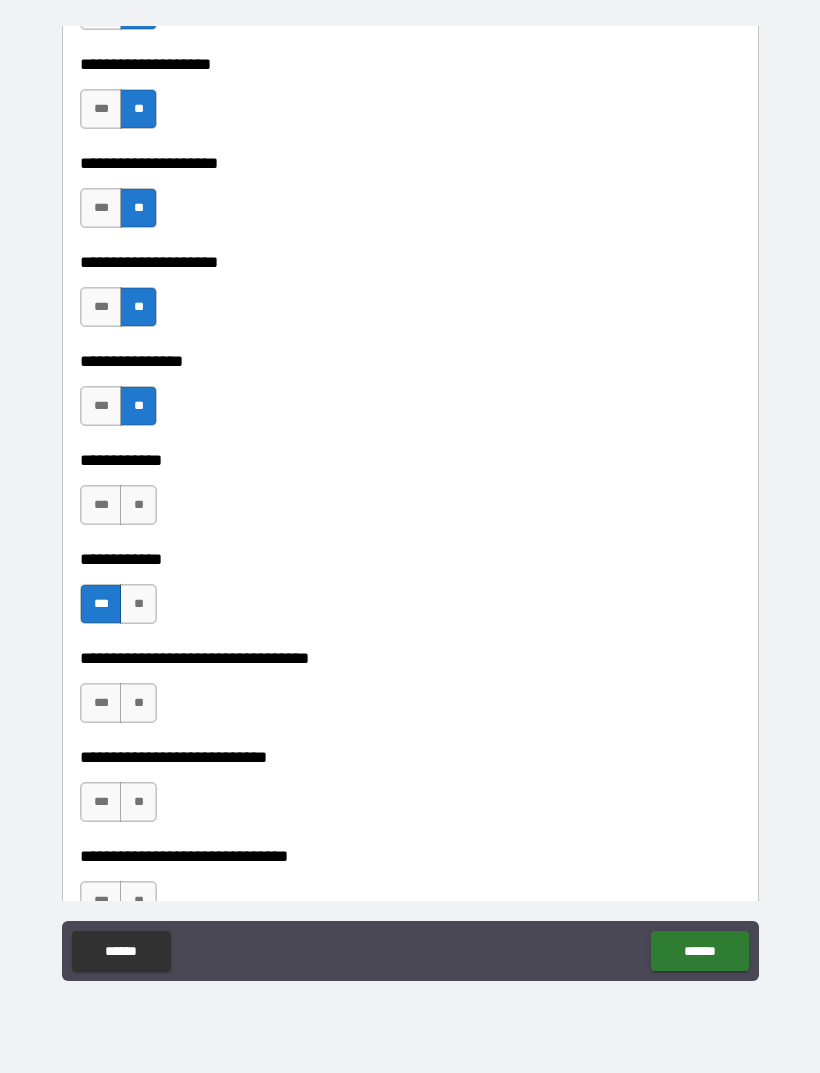 click on "**" at bounding box center (138, 505) 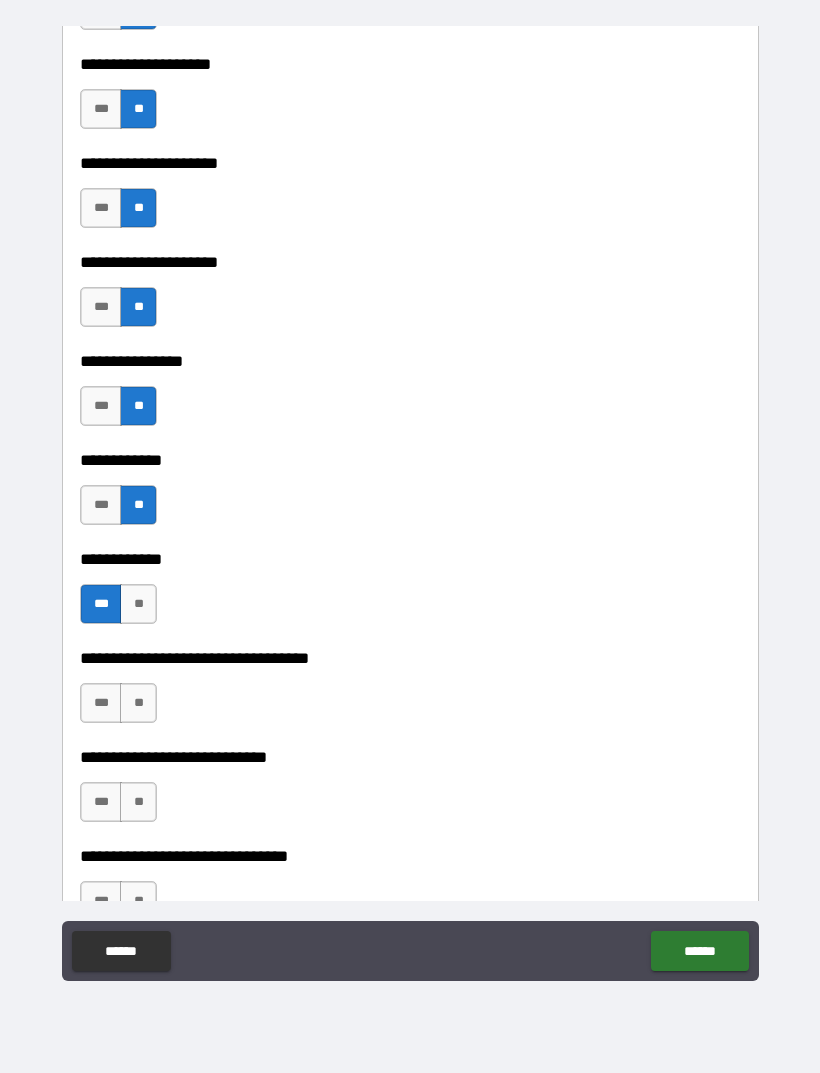 click on "**" at bounding box center (138, 703) 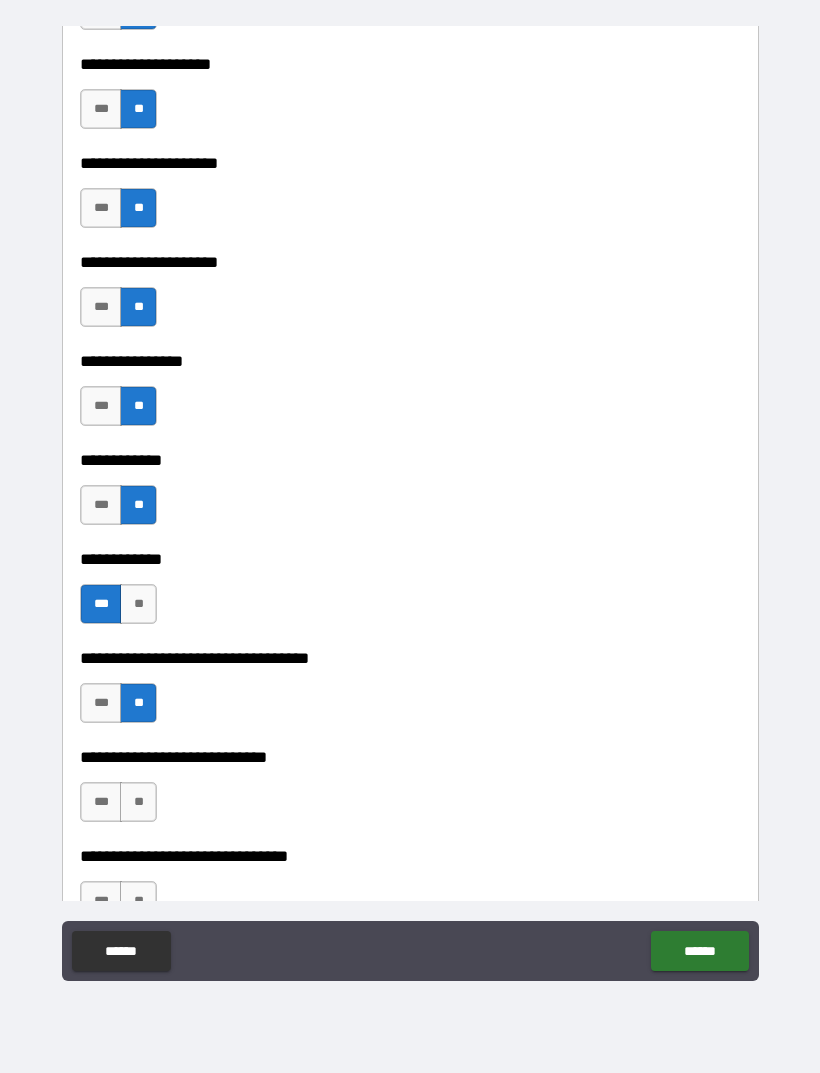 click on "**" at bounding box center [138, 802] 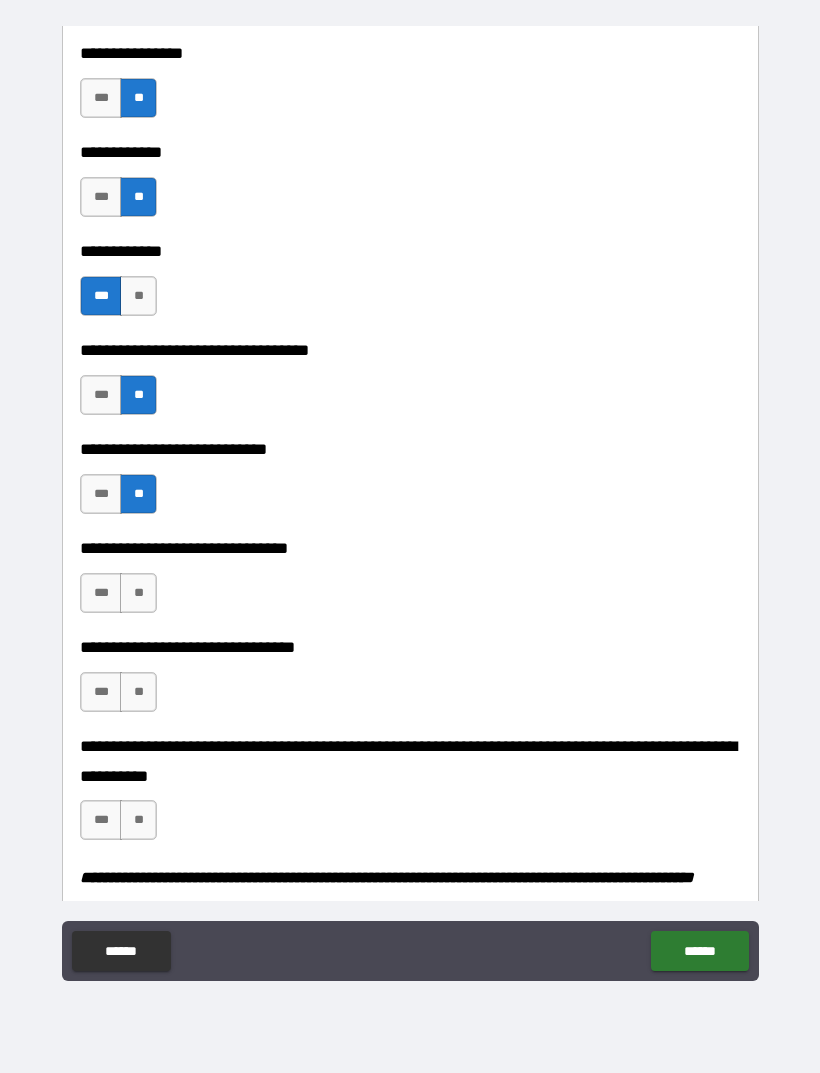 scroll, scrollTop: 9513, scrollLeft: 0, axis: vertical 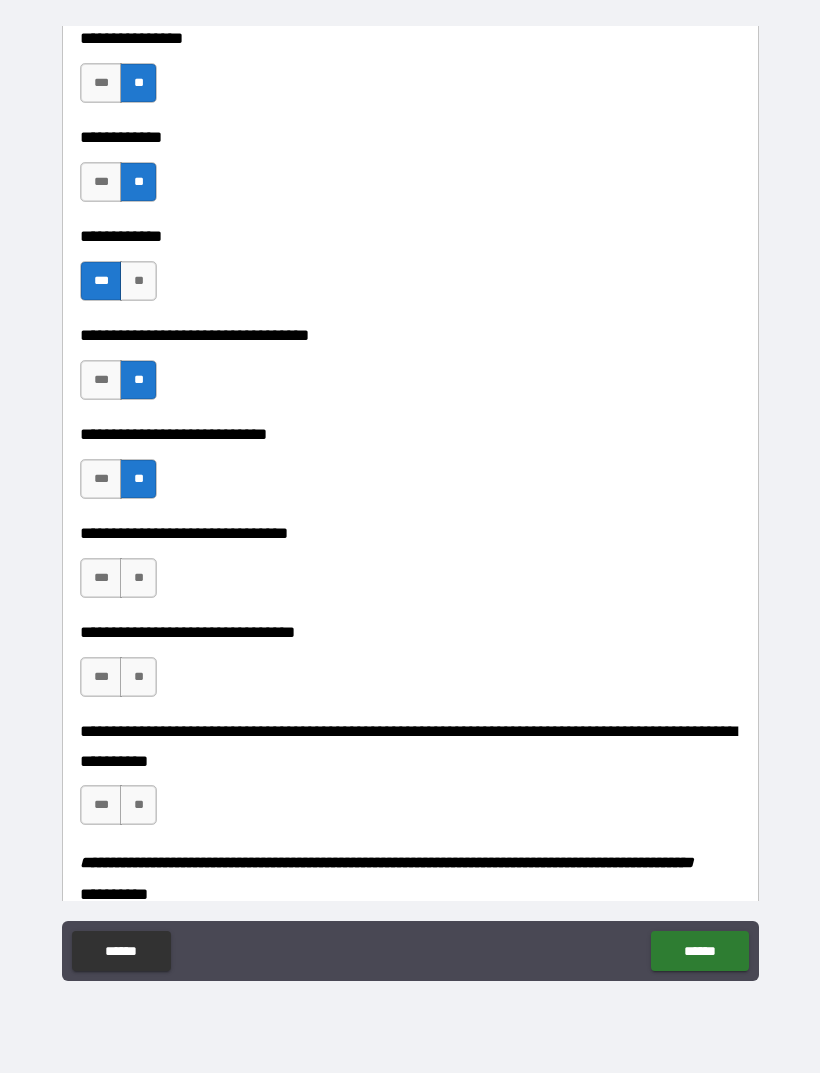 click on "**" at bounding box center [138, 578] 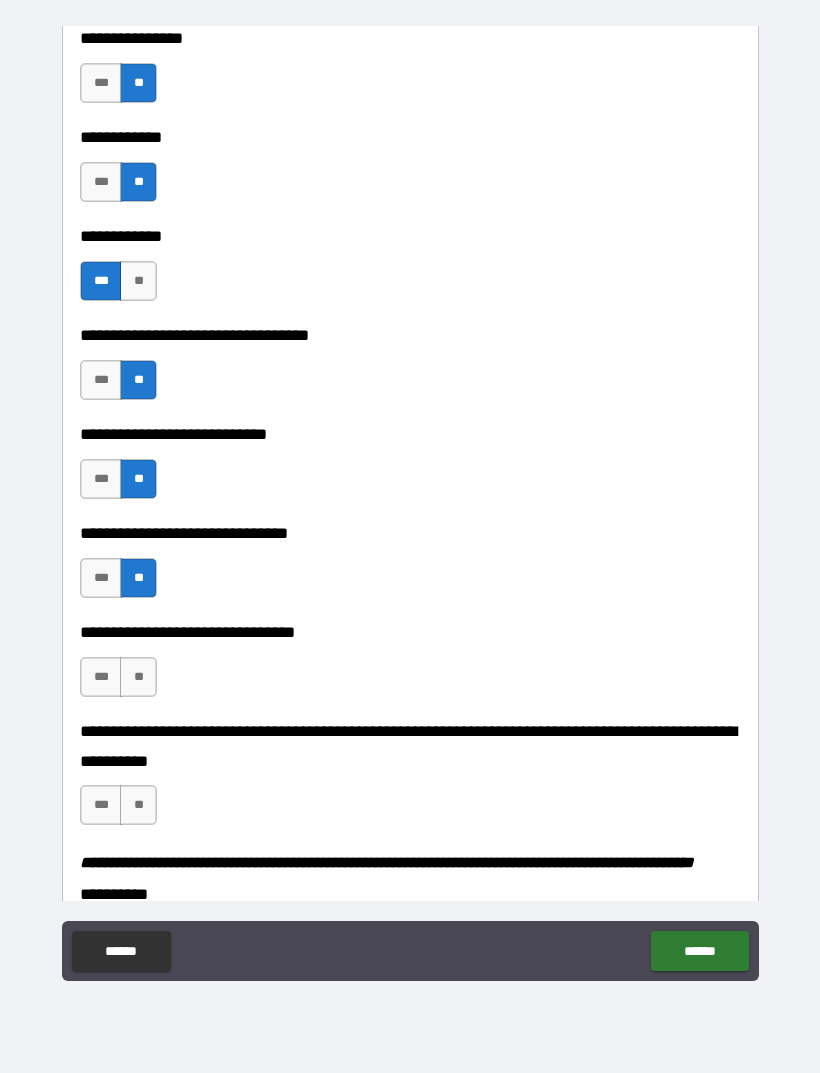 click on "**" at bounding box center [138, 677] 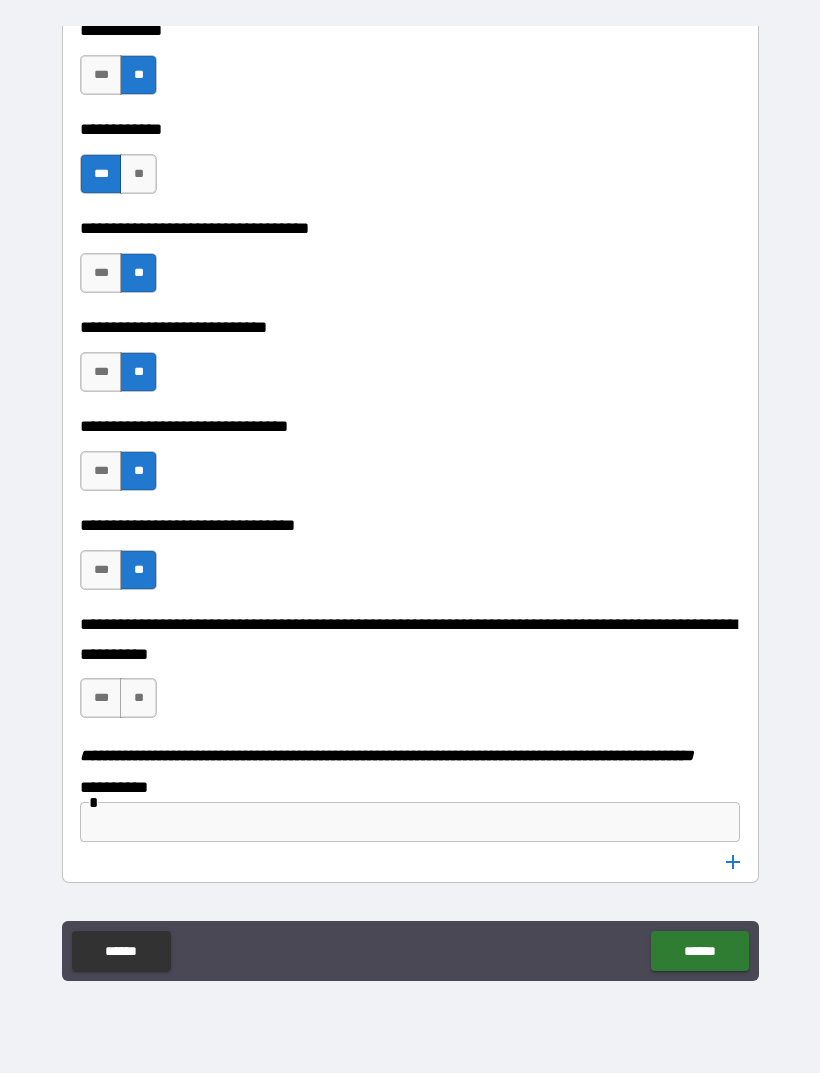 scroll, scrollTop: 9624, scrollLeft: 0, axis: vertical 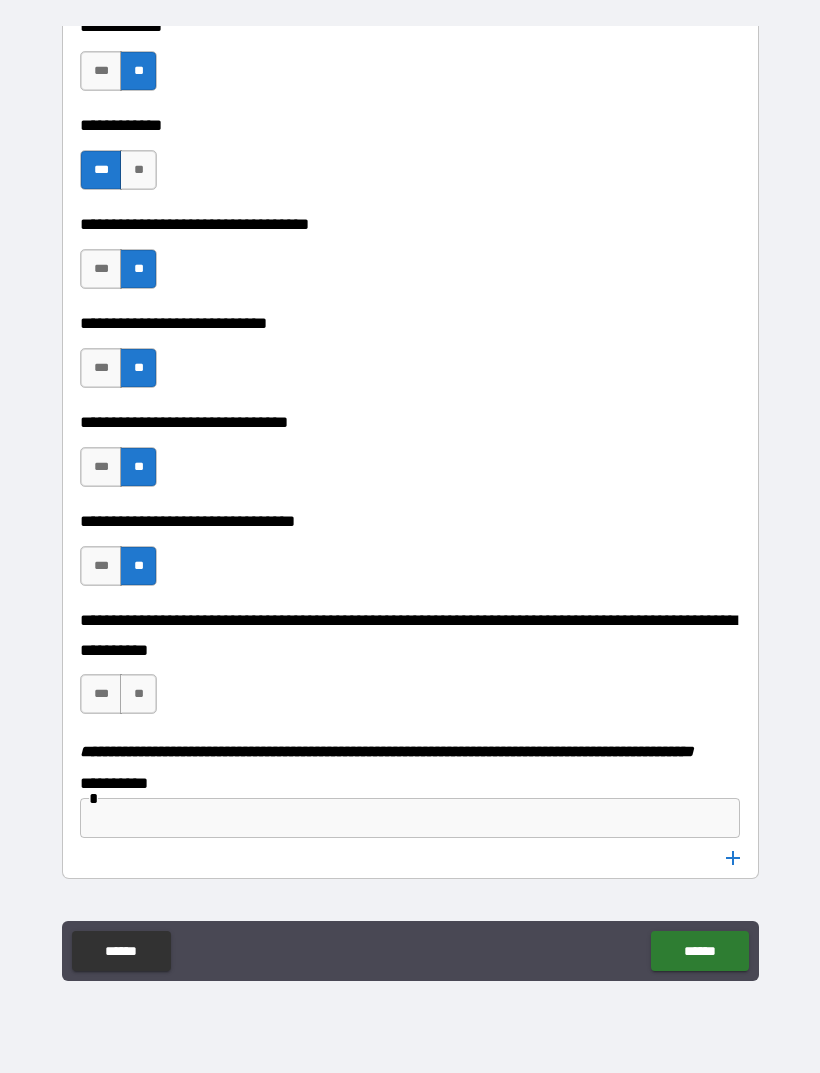 click on "**" at bounding box center [138, 694] 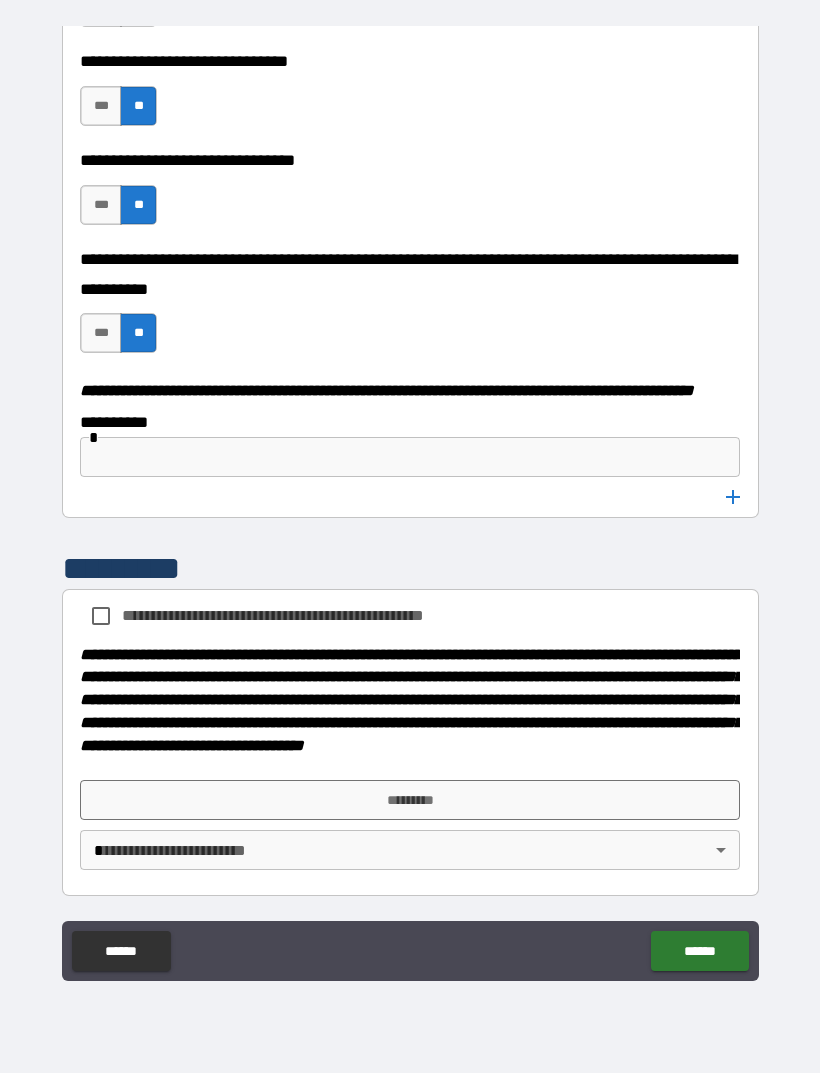 scroll, scrollTop: 10041, scrollLeft: 0, axis: vertical 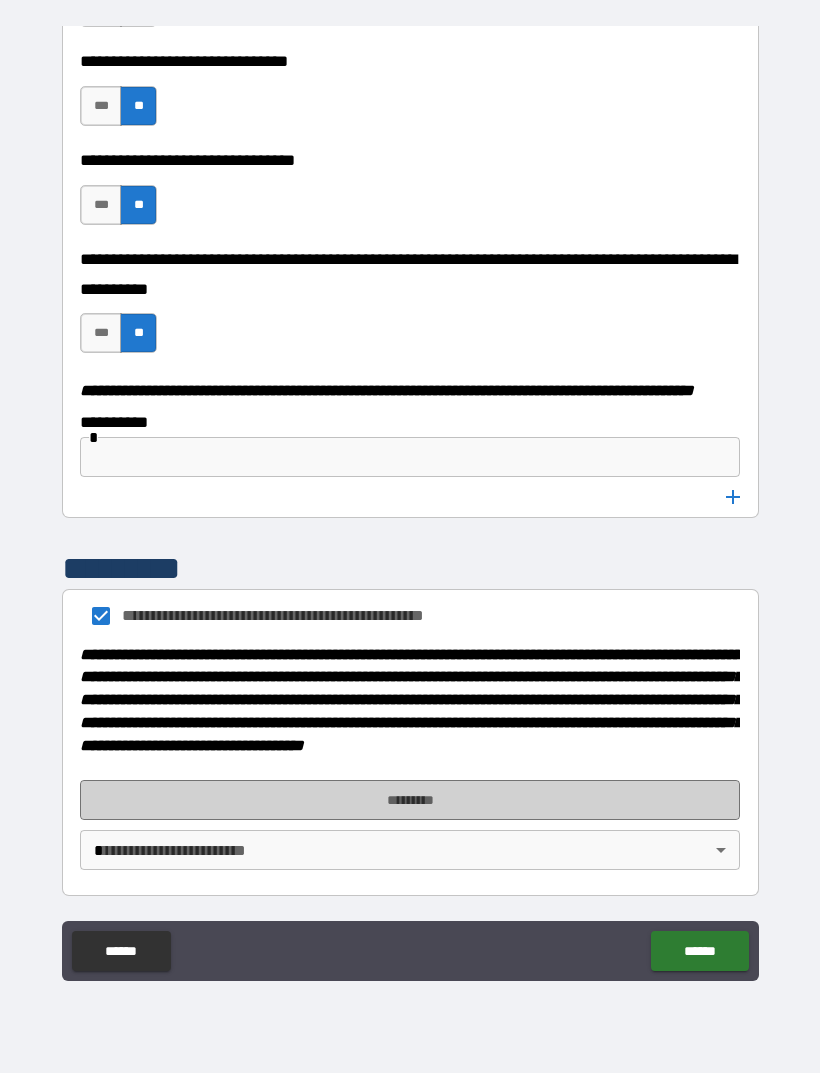 click on "*********" at bounding box center [410, 800] 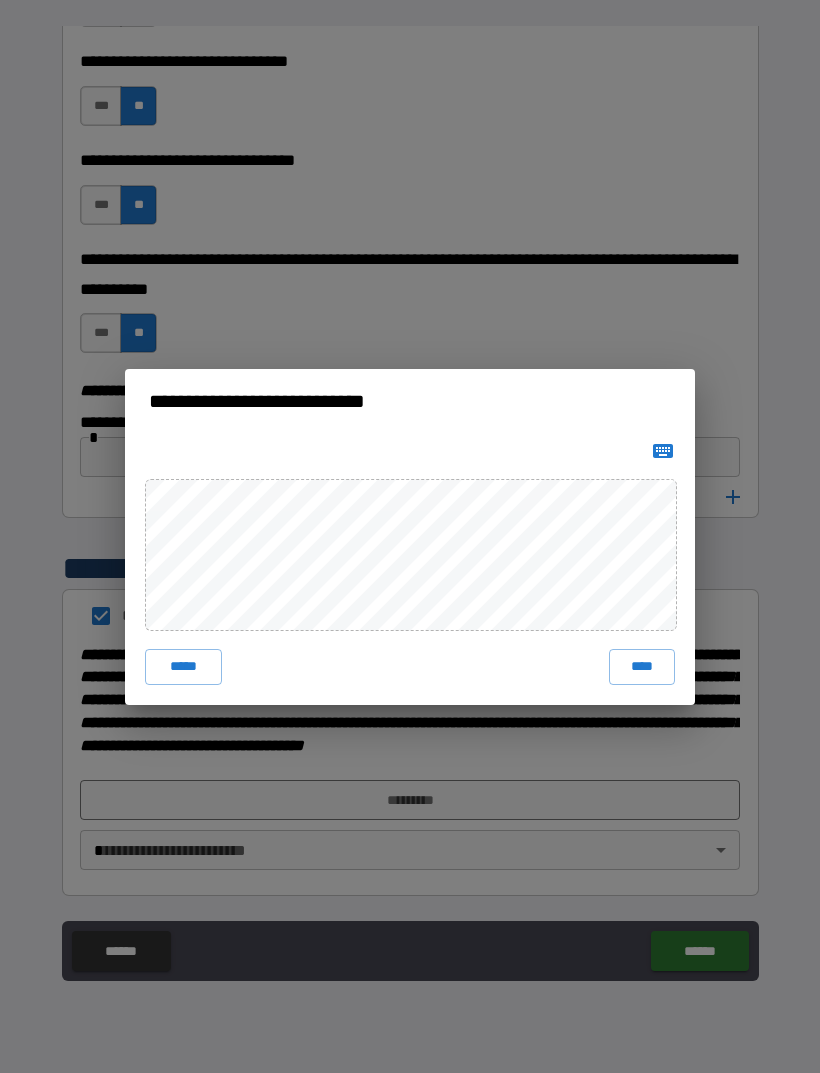 click on "****" at bounding box center [642, 667] 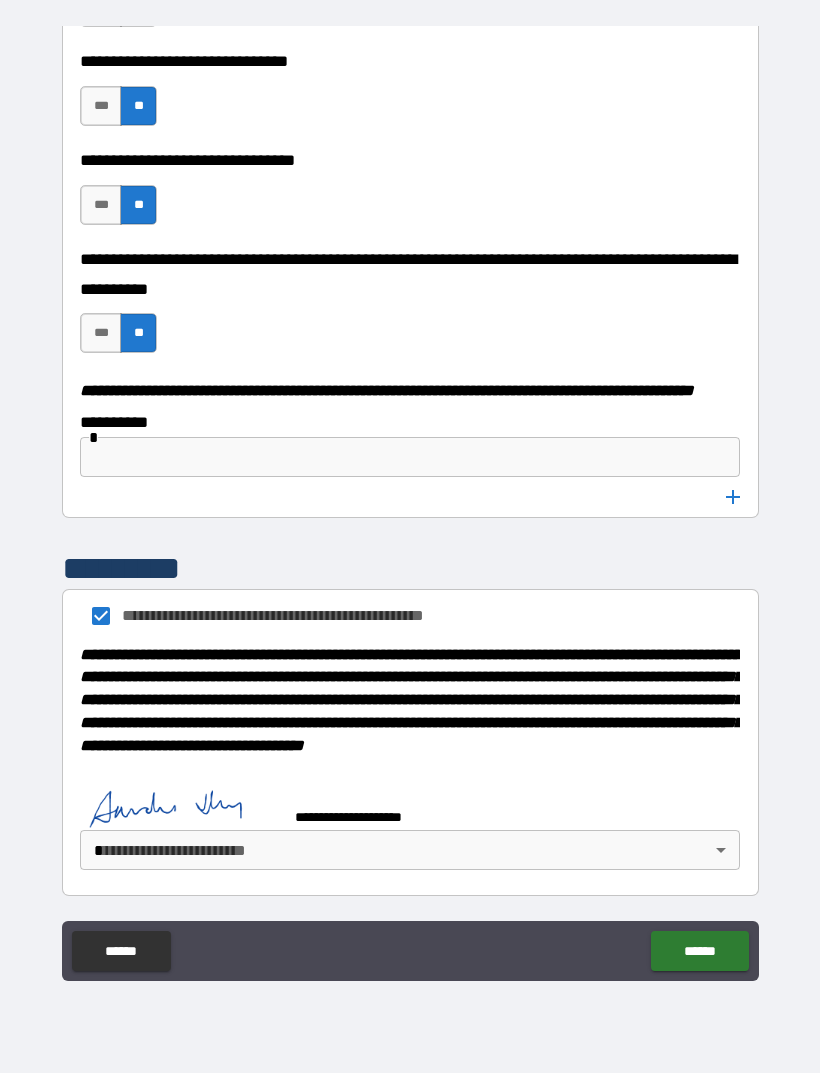 scroll, scrollTop: 10031, scrollLeft: 0, axis: vertical 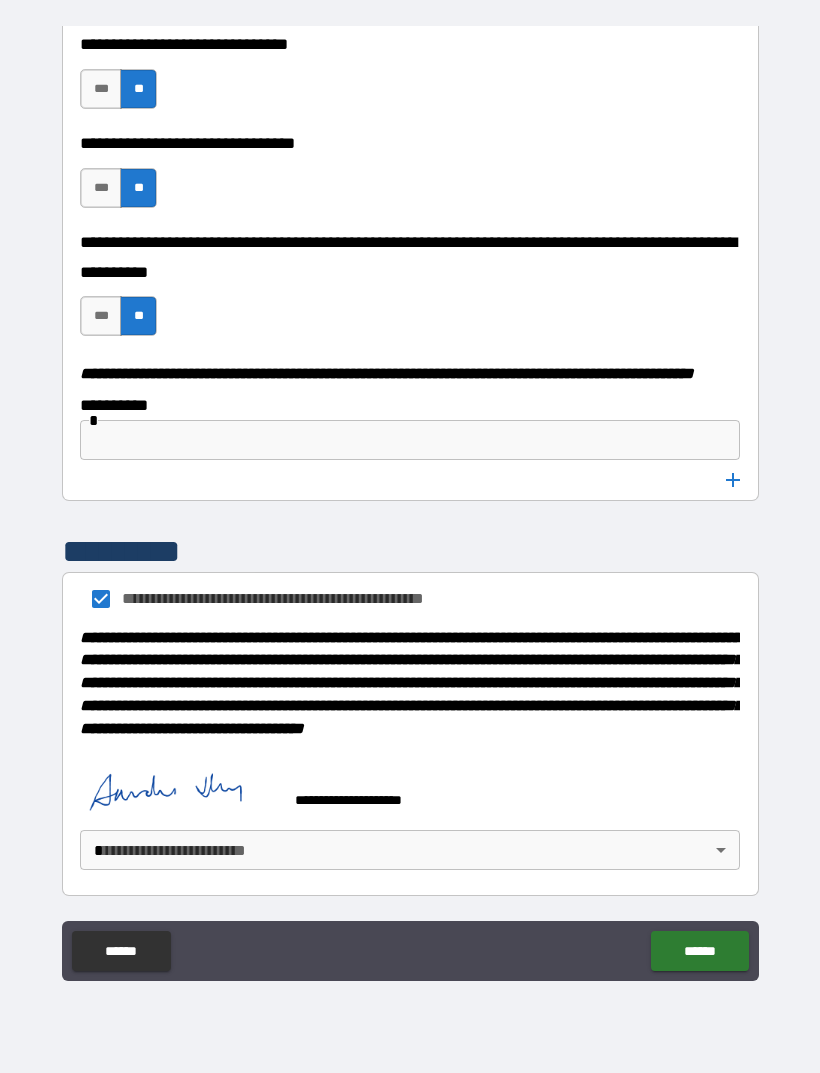 click on "**********" at bounding box center (410, 504) 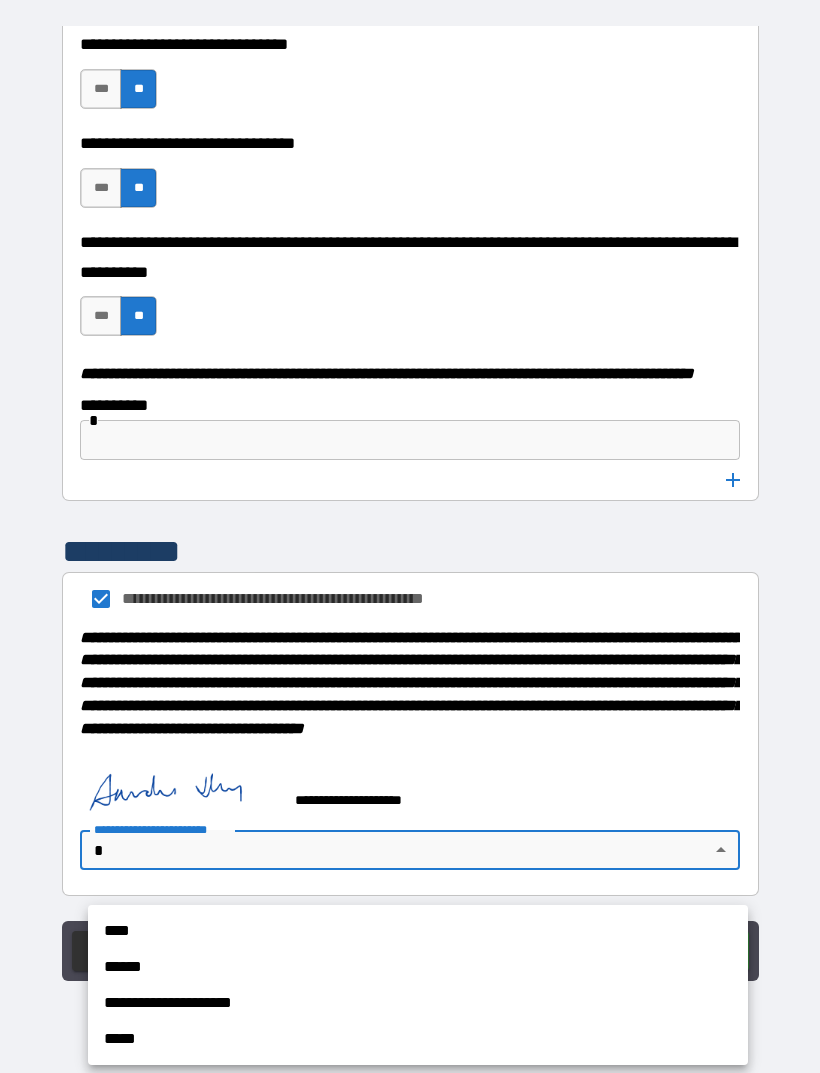 click on "****" at bounding box center (418, 931) 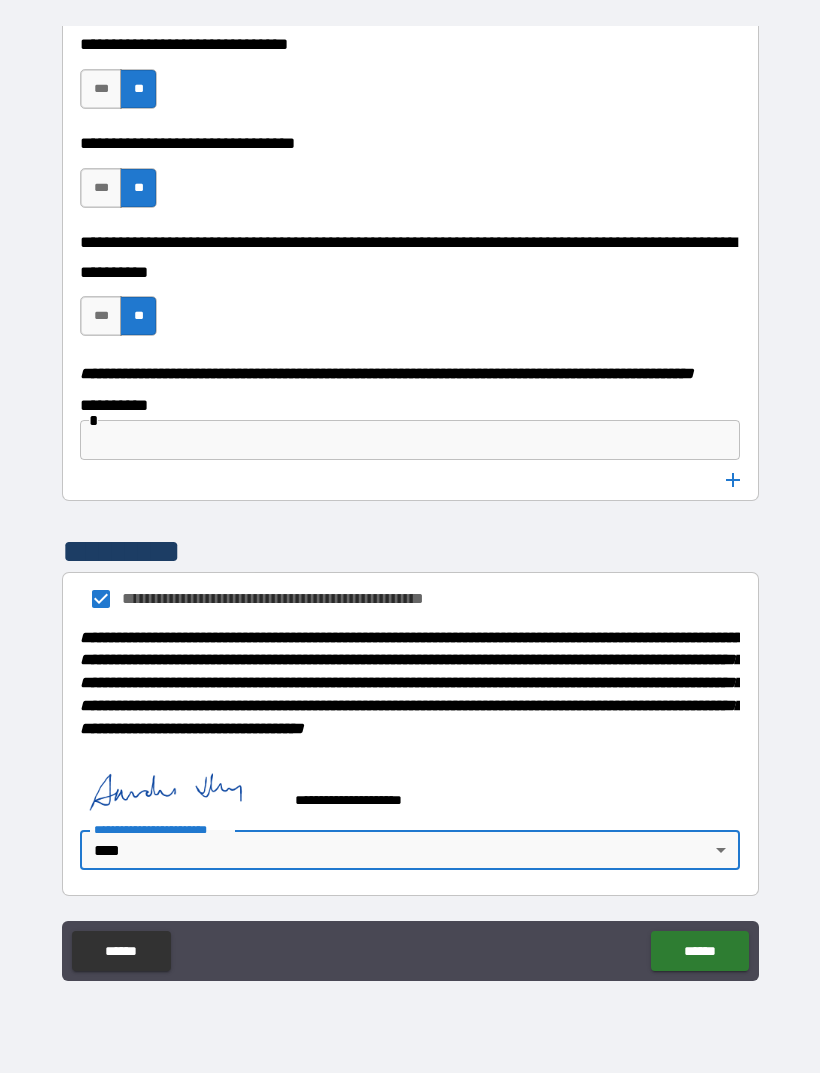 click on "******" at bounding box center (699, 951) 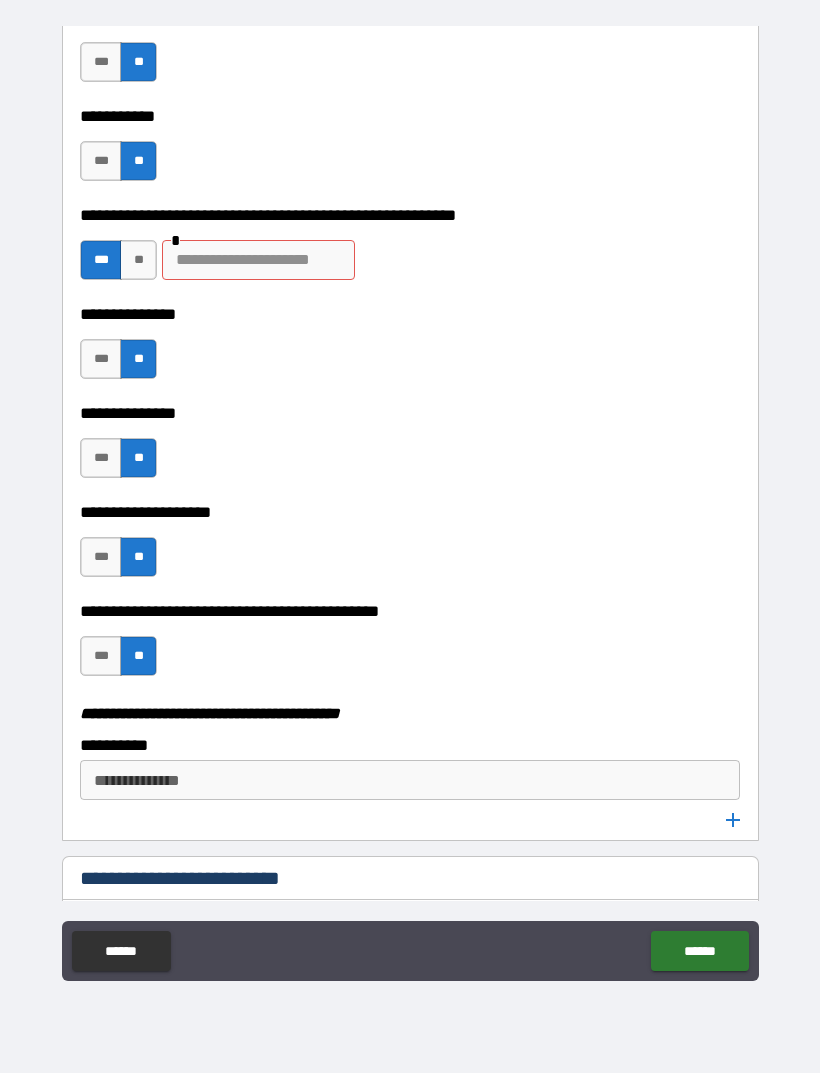 scroll, scrollTop: 3451, scrollLeft: 0, axis: vertical 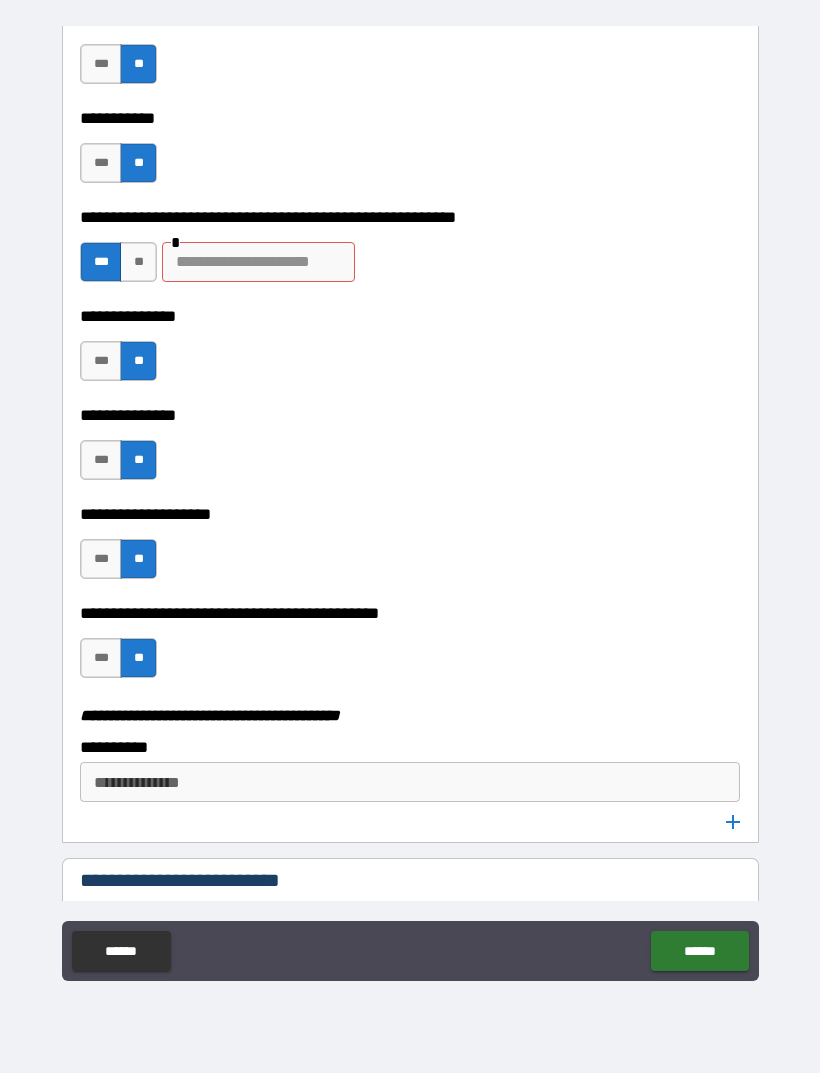 click at bounding box center (258, 262) 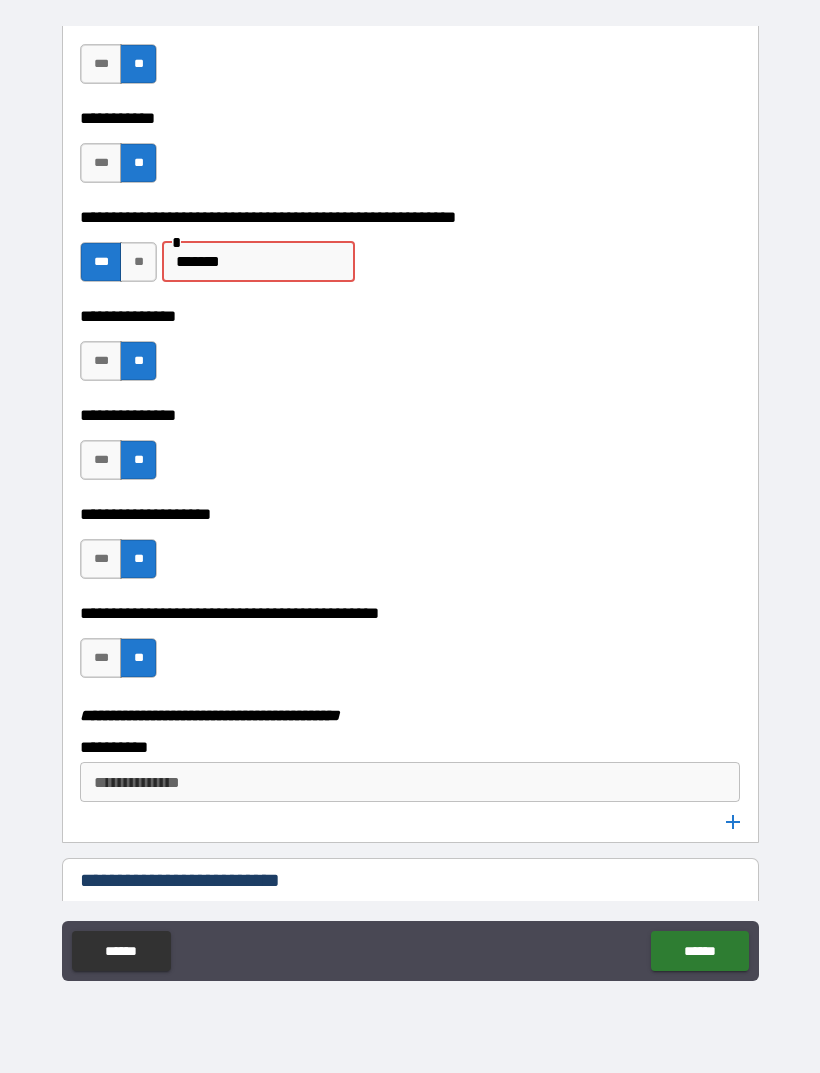 type on "********" 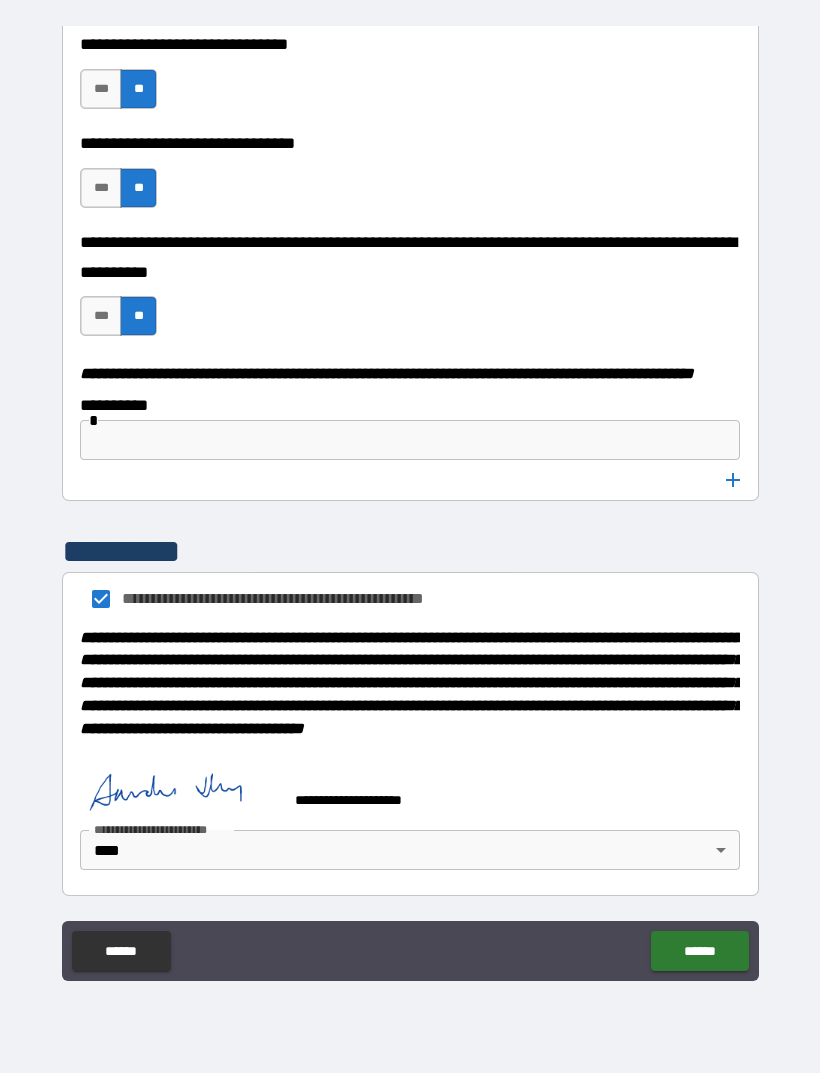scroll, scrollTop: 10058, scrollLeft: 0, axis: vertical 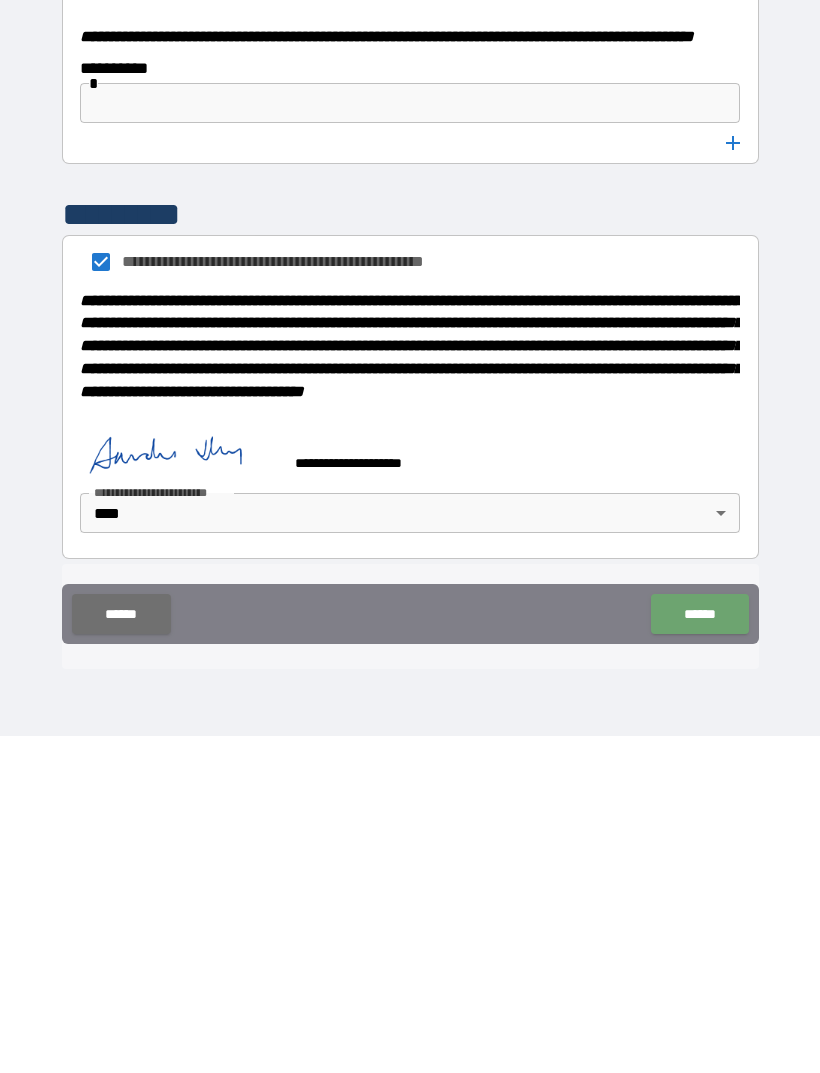 click on "******" at bounding box center [699, 951] 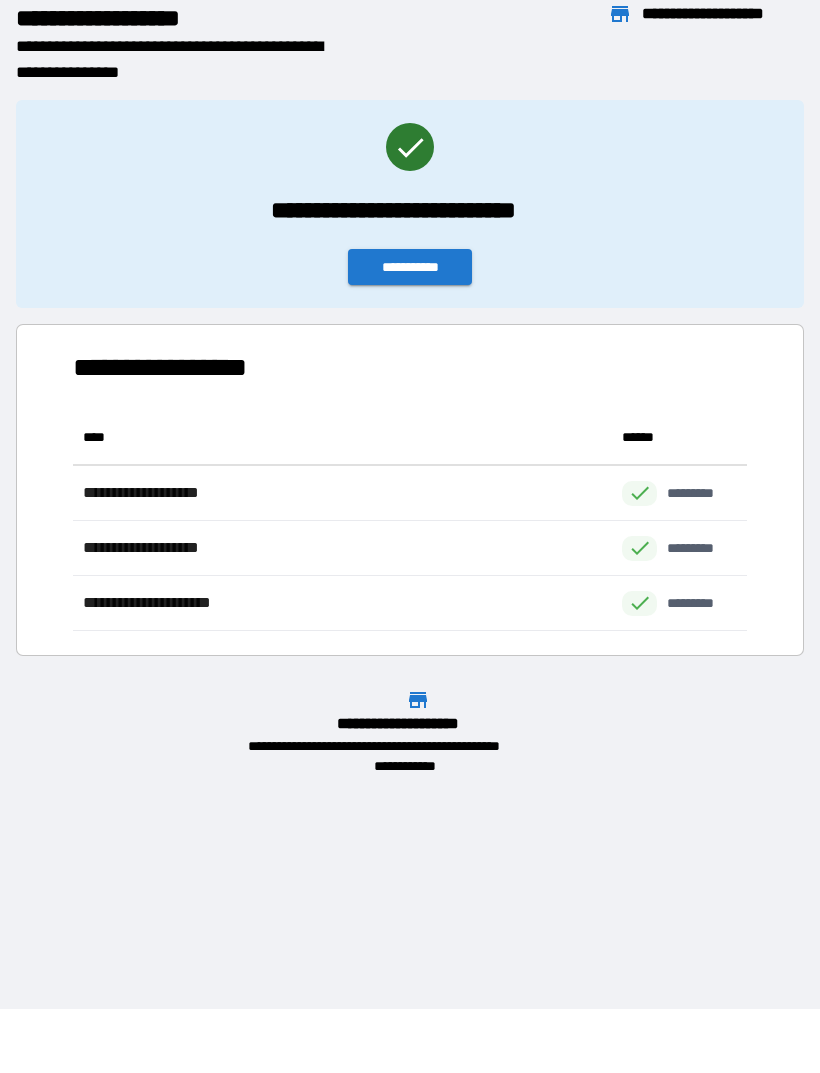 scroll, scrollTop: 1, scrollLeft: 1, axis: both 